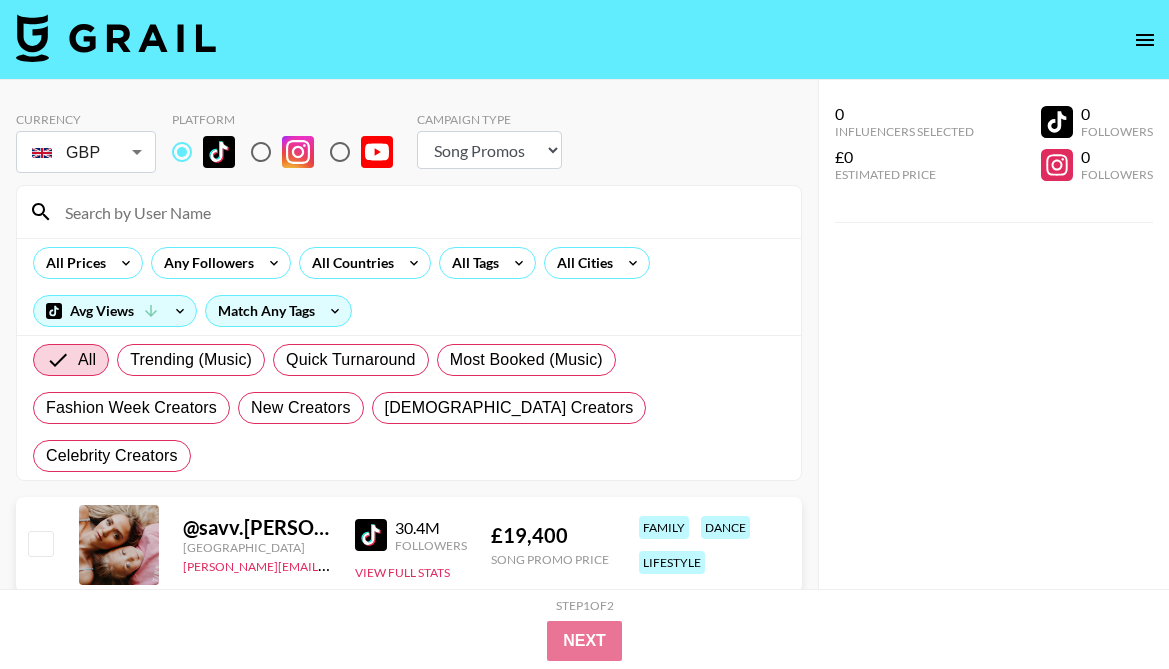 select on "Song" 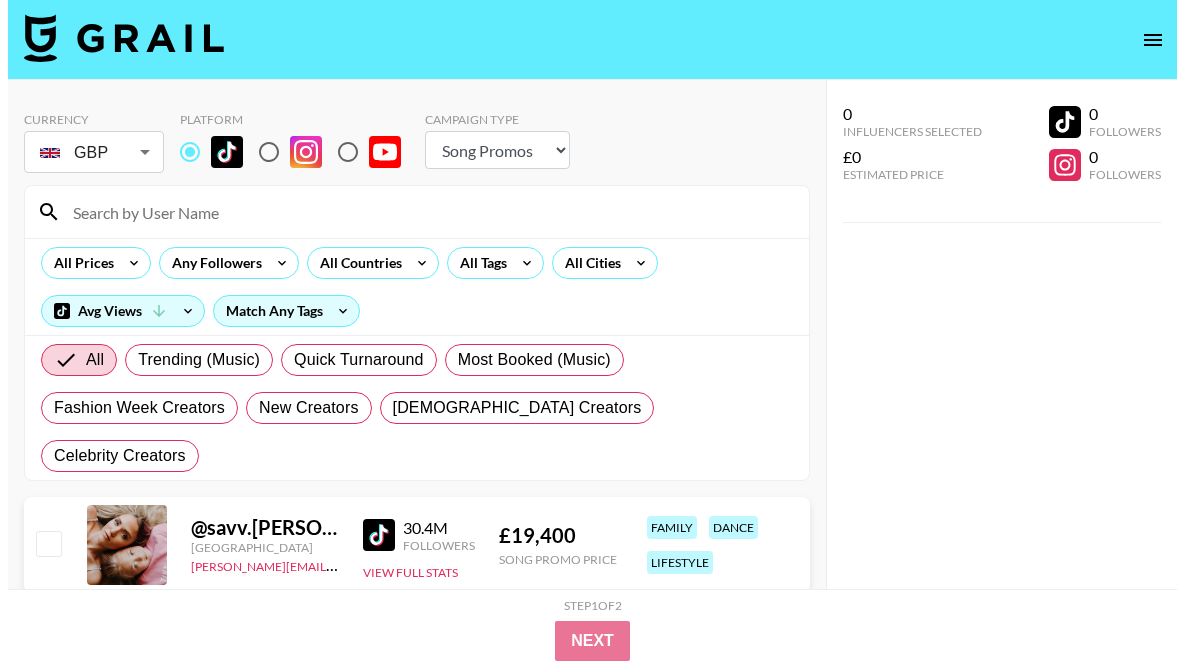 scroll, scrollTop: 0, scrollLeft: 0, axis: both 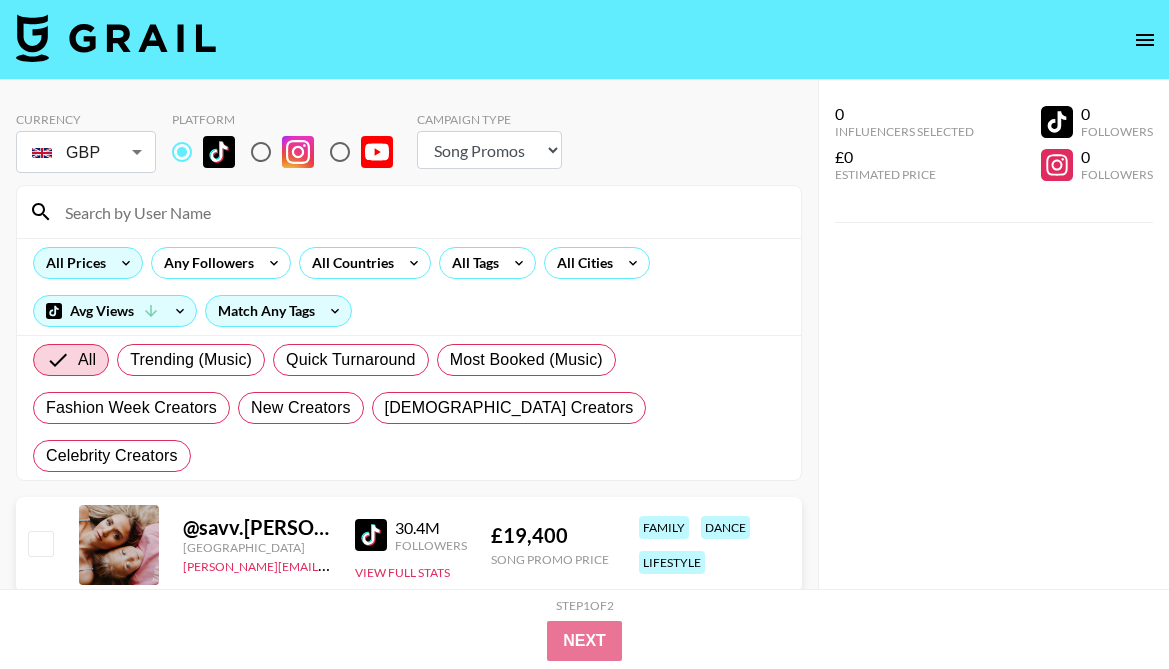 click on "All Prices" at bounding box center [72, 263] 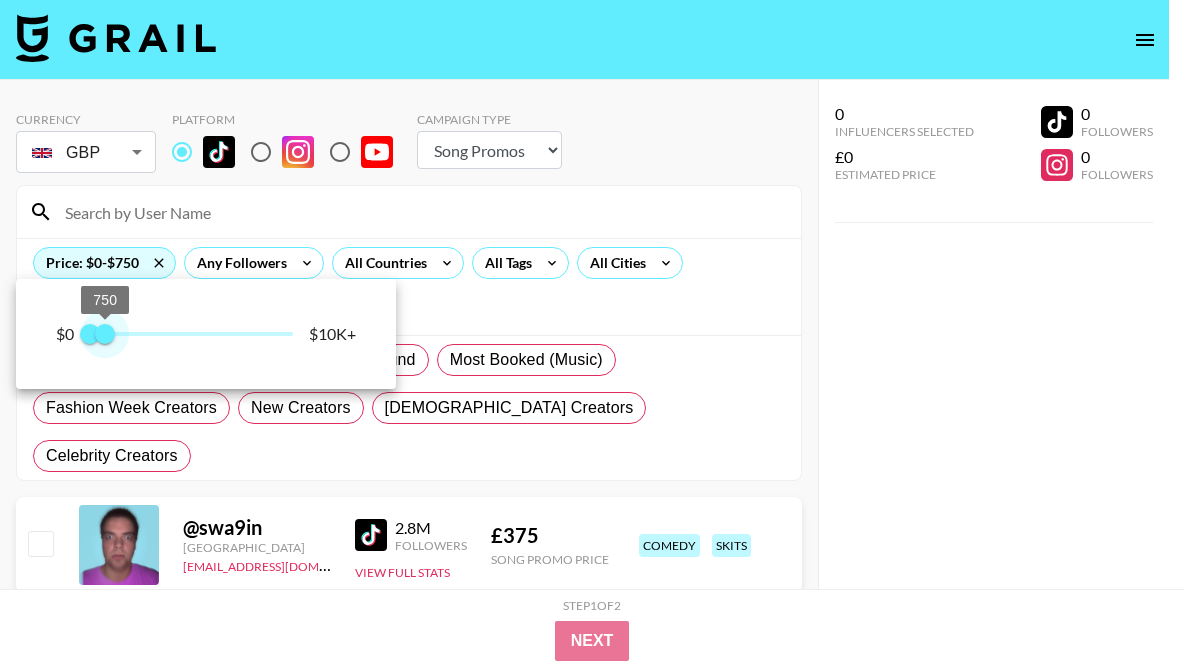 type on "500" 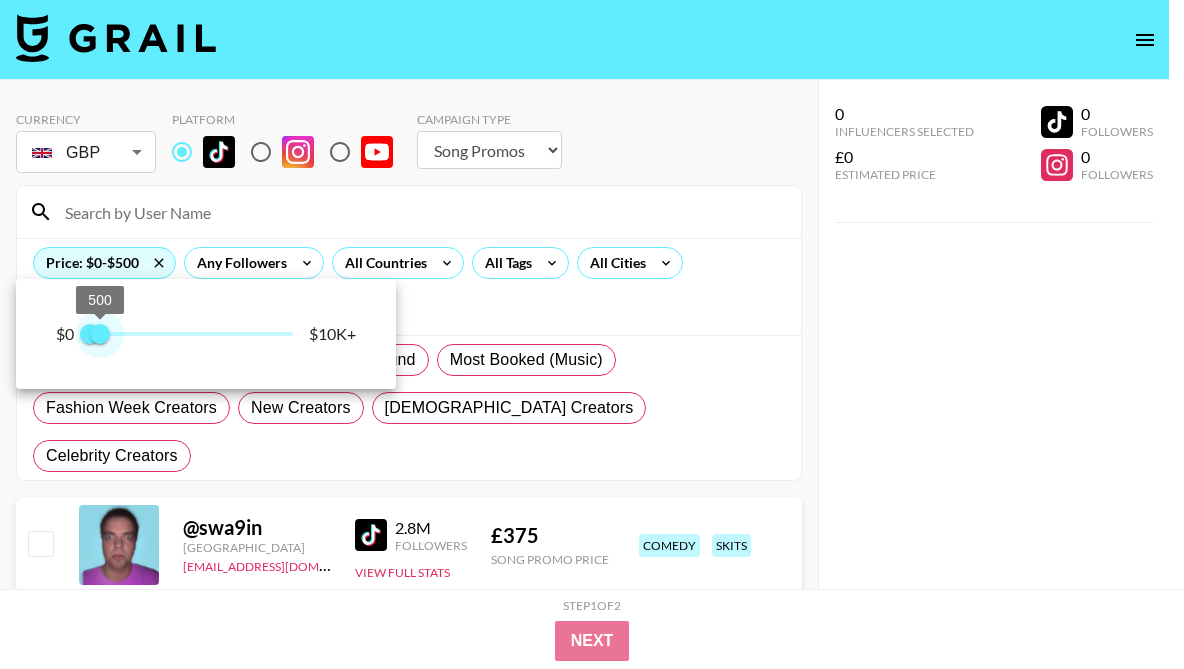 drag, startPoint x: 120, startPoint y: 331, endPoint x: 100, endPoint y: 332, distance: 20.024984 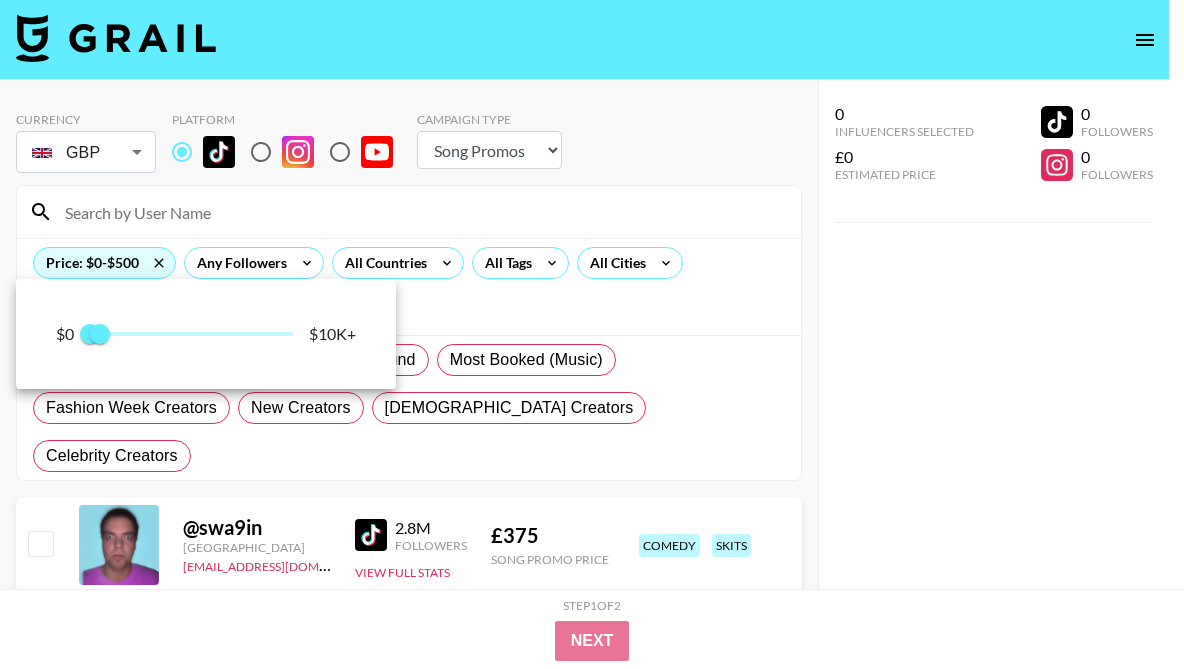 click at bounding box center (592, 334) 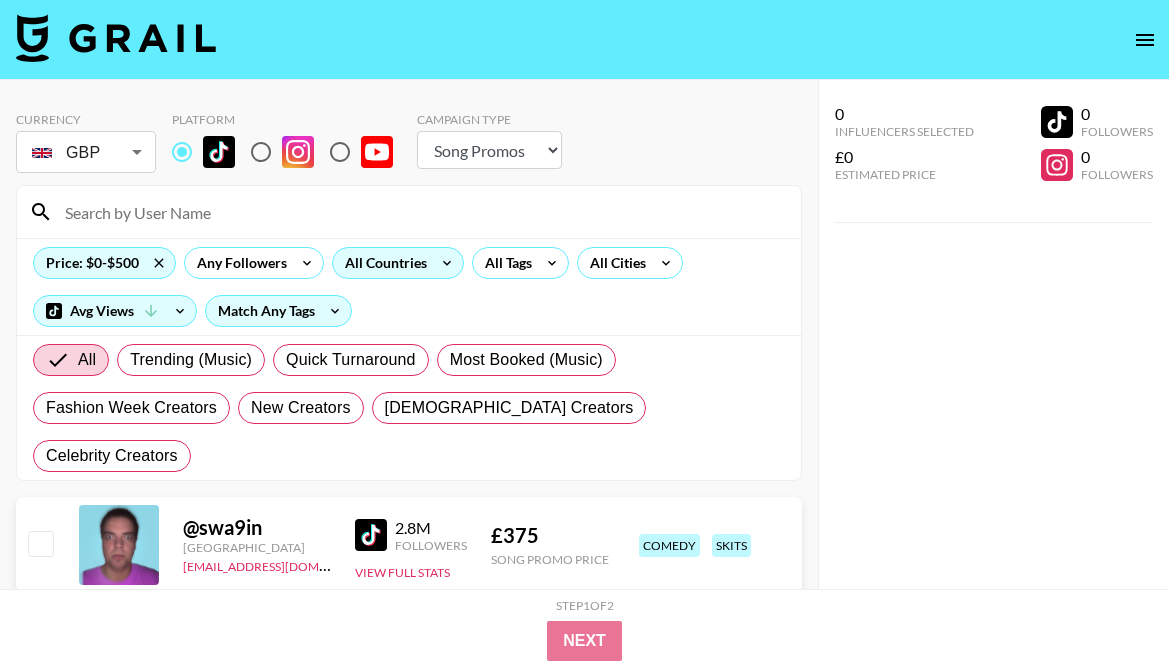 click 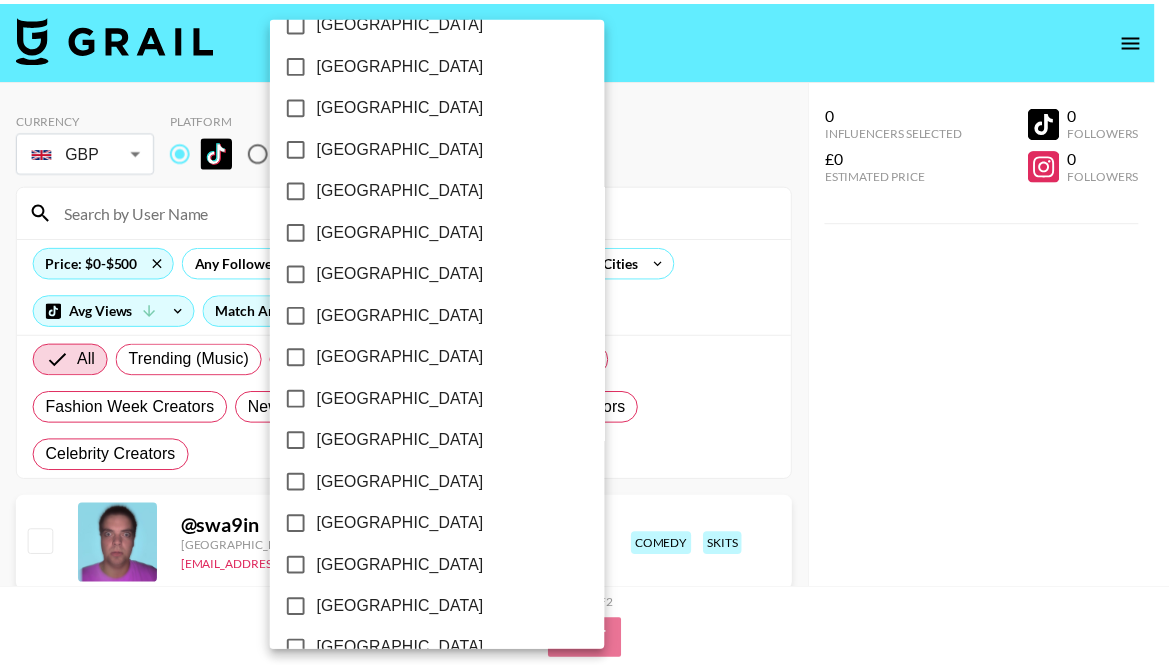 scroll, scrollTop: 1647, scrollLeft: 0, axis: vertical 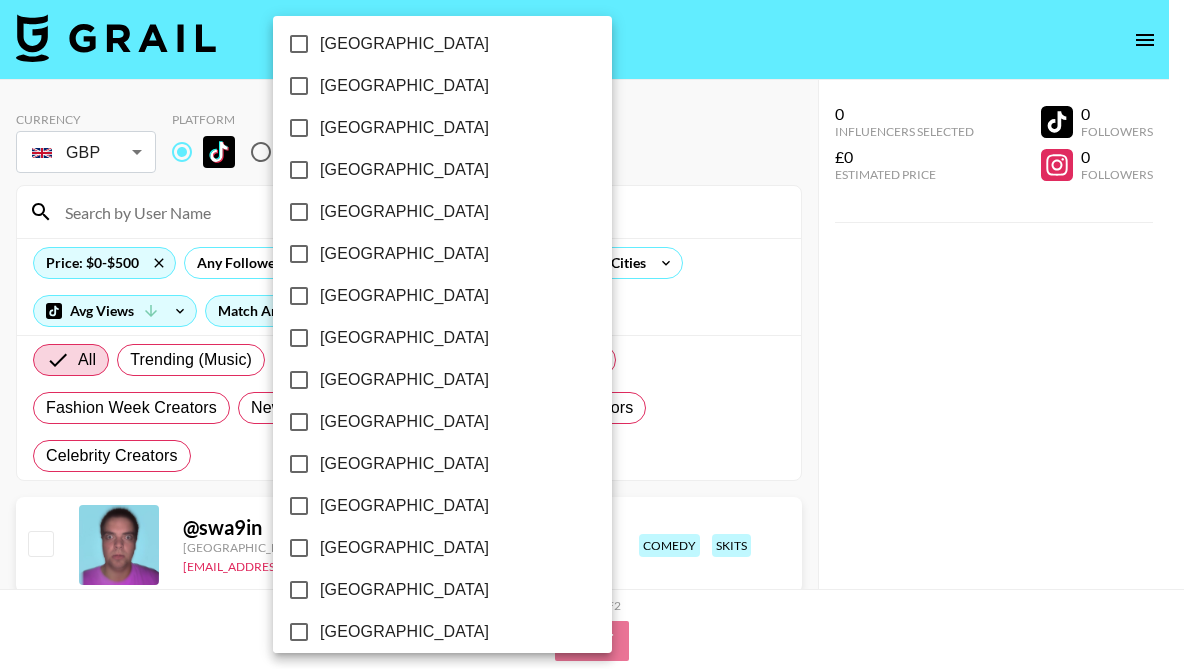 drag, startPoint x: 401, startPoint y: 546, endPoint x: 828, endPoint y: 342, distance: 473.22827 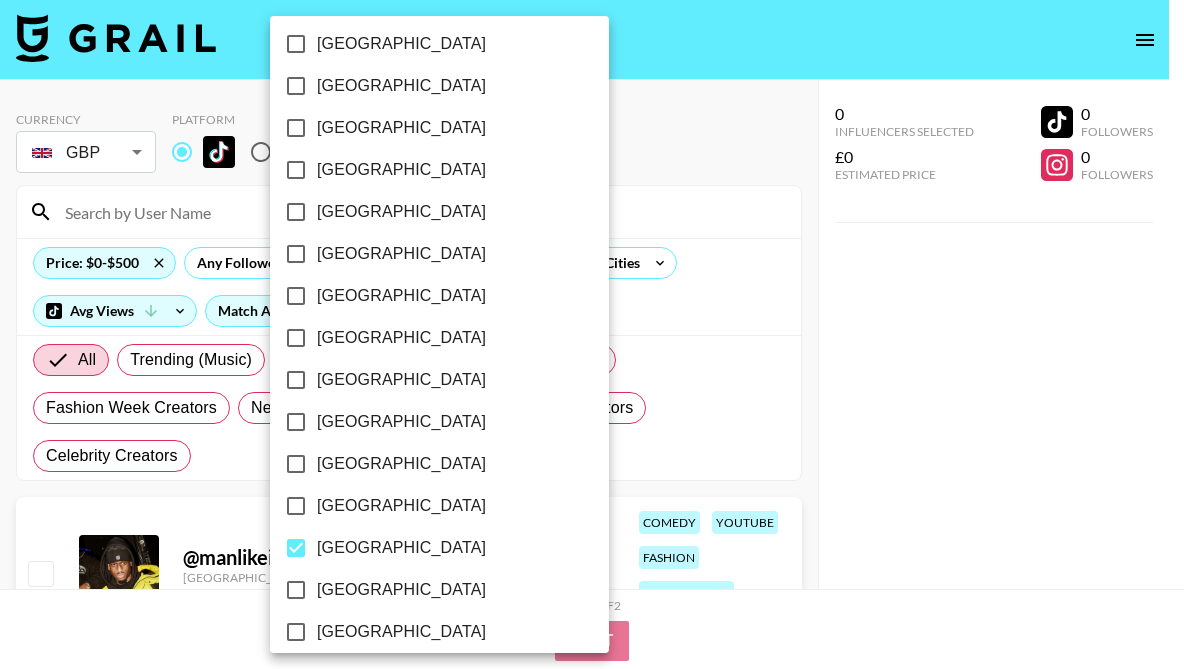 click at bounding box center [592, 334] 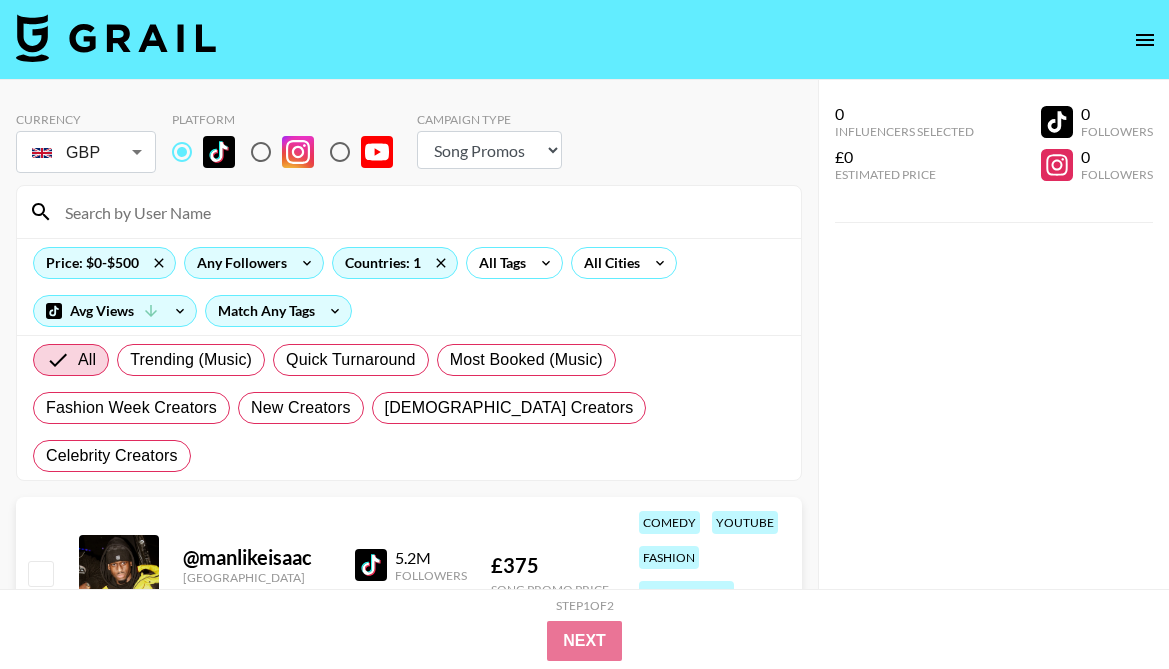 click on "Any Followers" at bounding box center (238, 263) 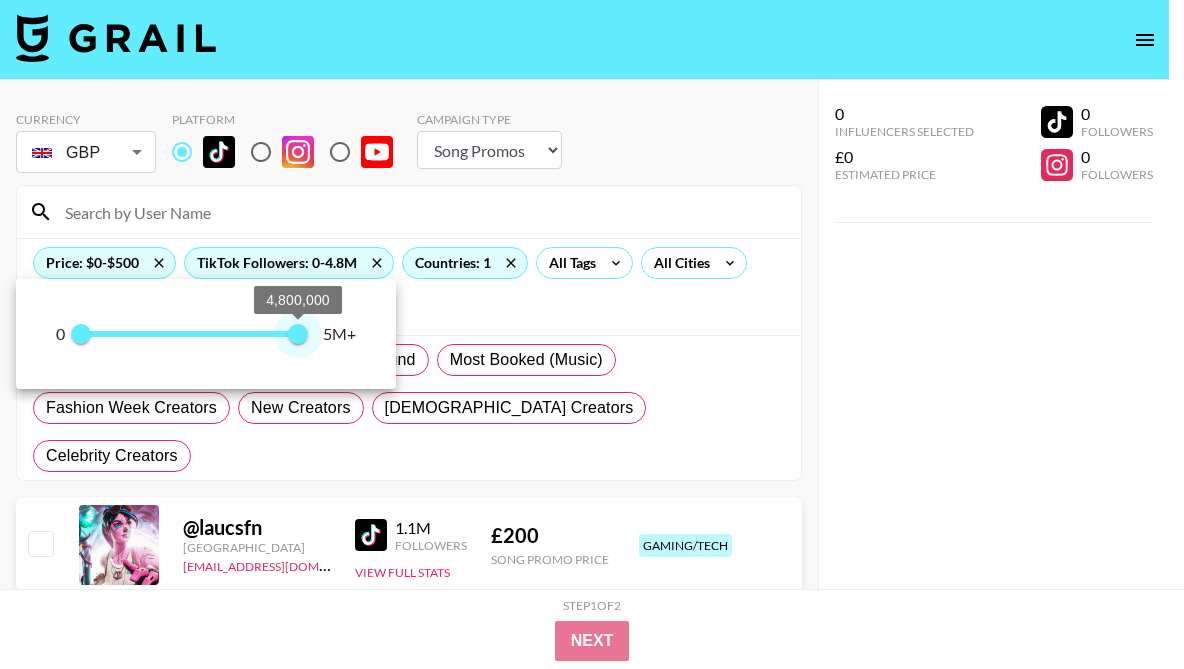 click on "4,800,000" at bounding box center (298, 334) 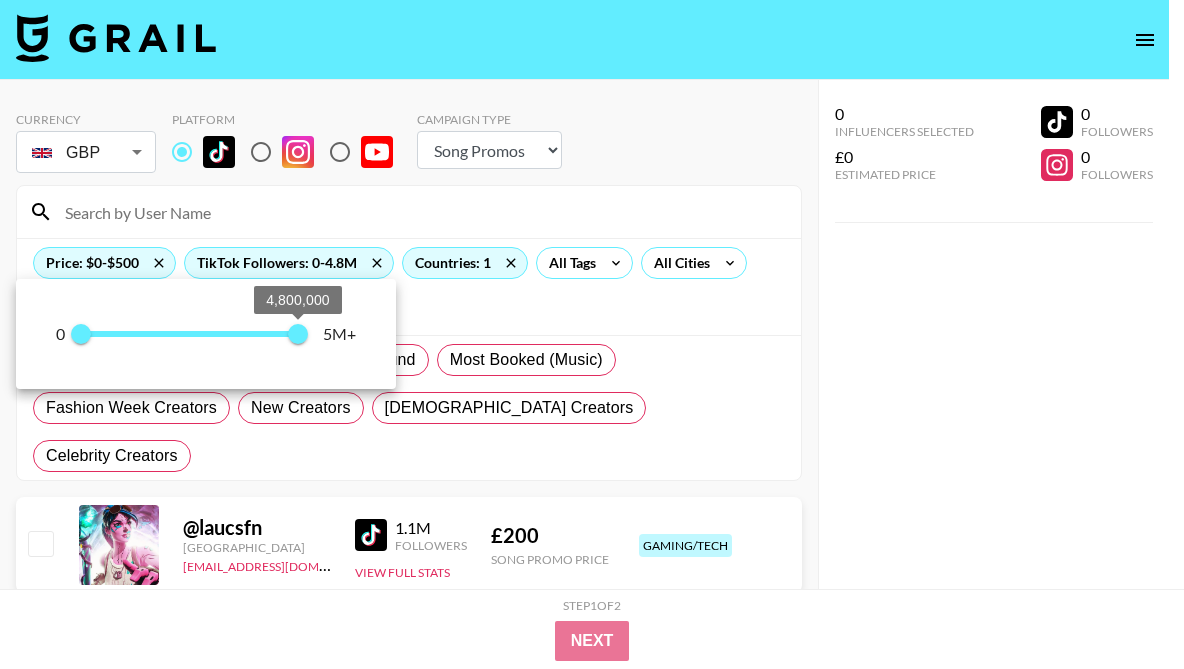 click on "0 0 4,800,000 5M+" at bounding box center [206, 334] 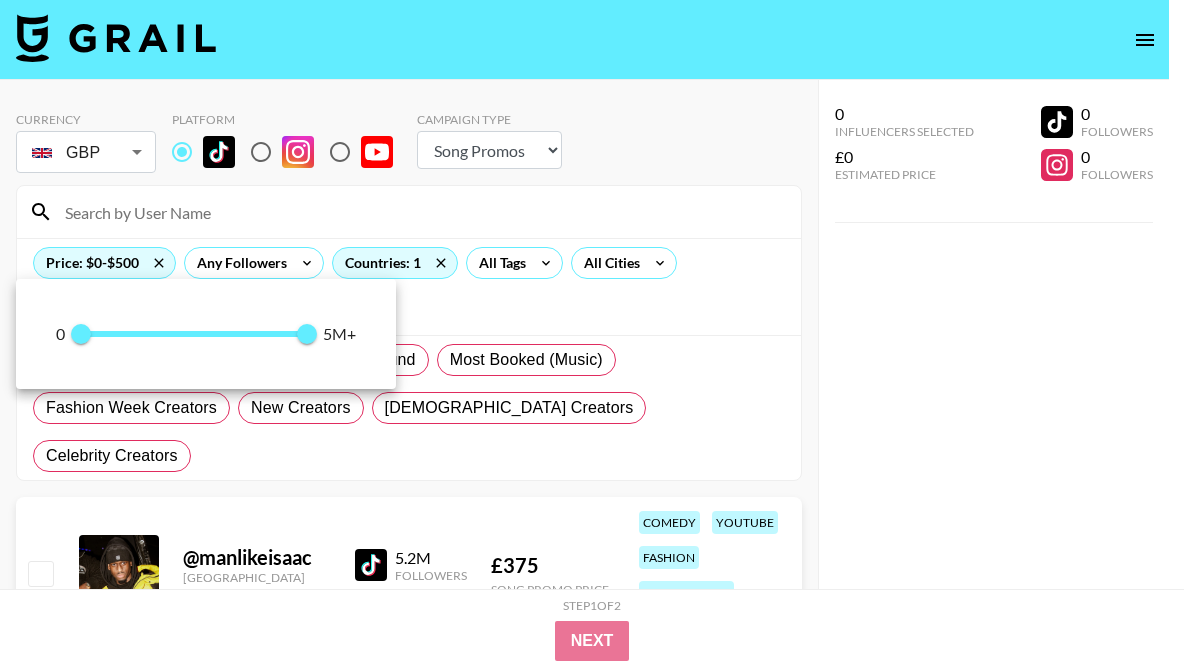 type on "5000000" 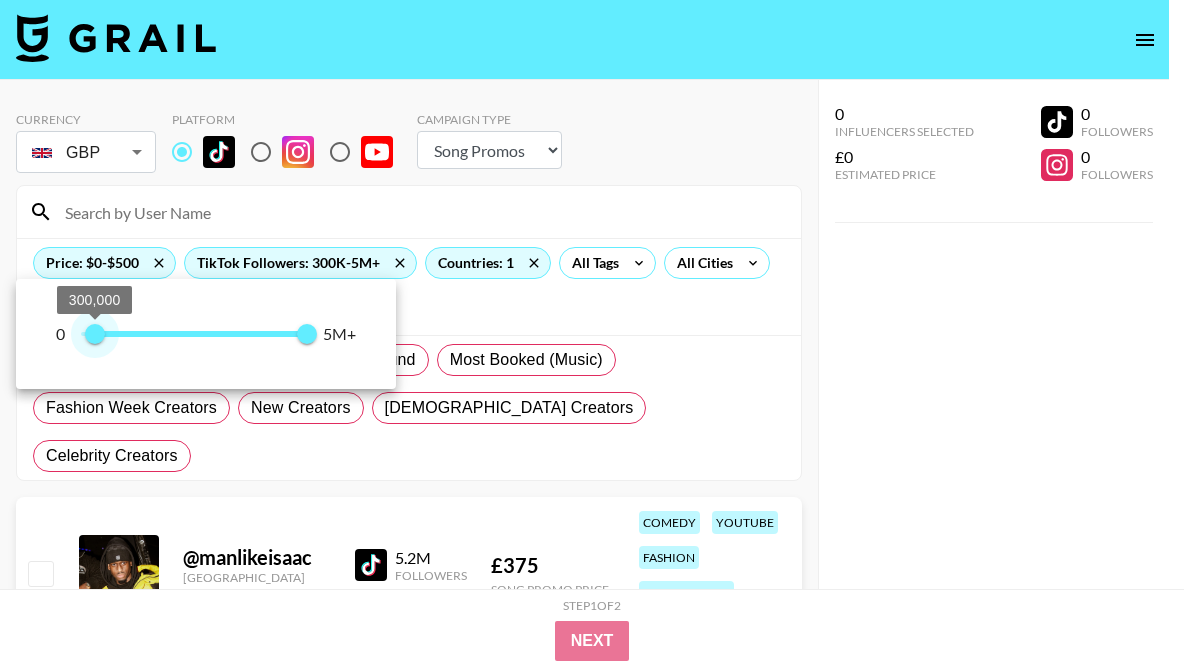 type on "300000" 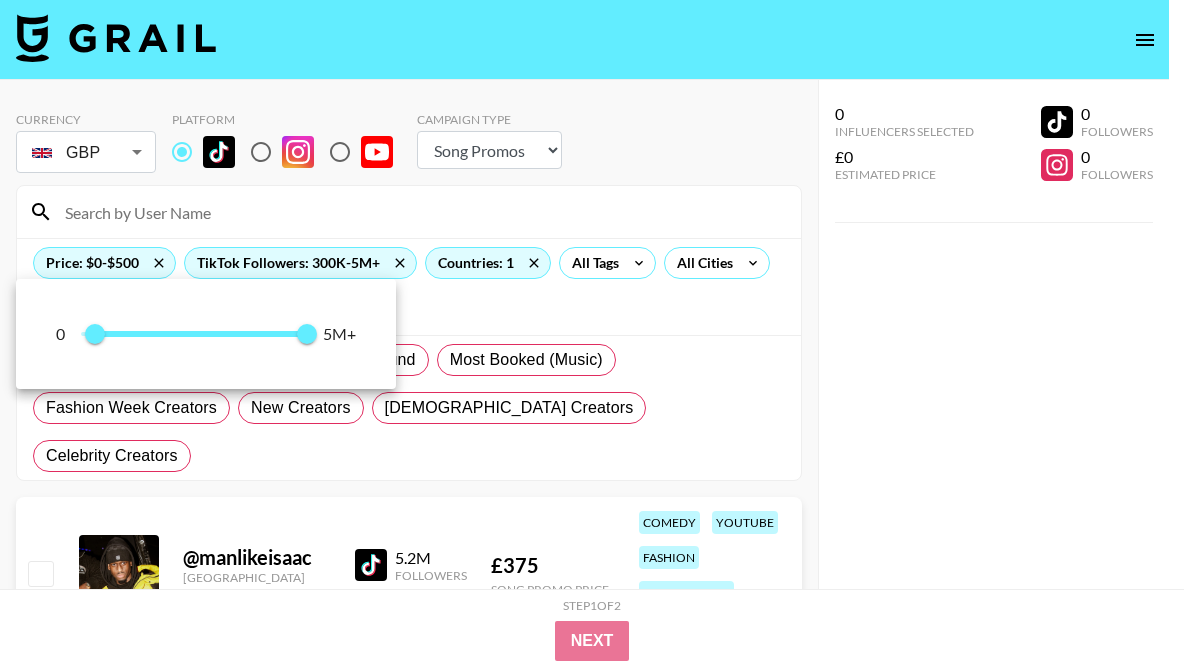 click at bounding box center [592, 334] 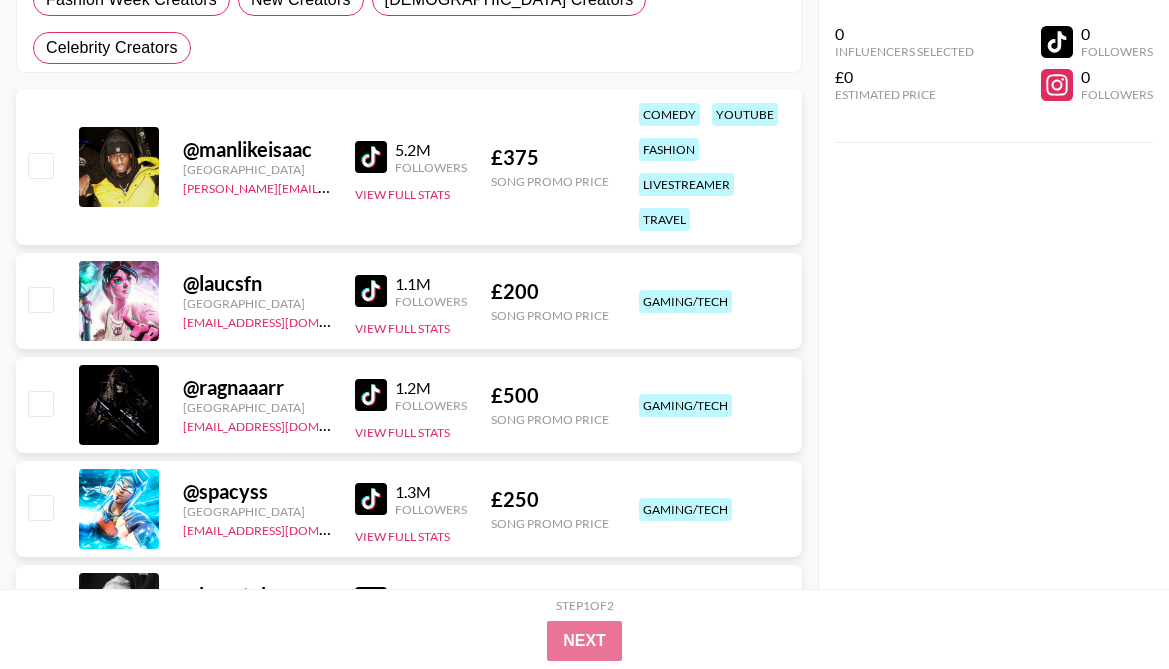 scroll, scrollTop: 0, scrollLeft: 0, axis: both 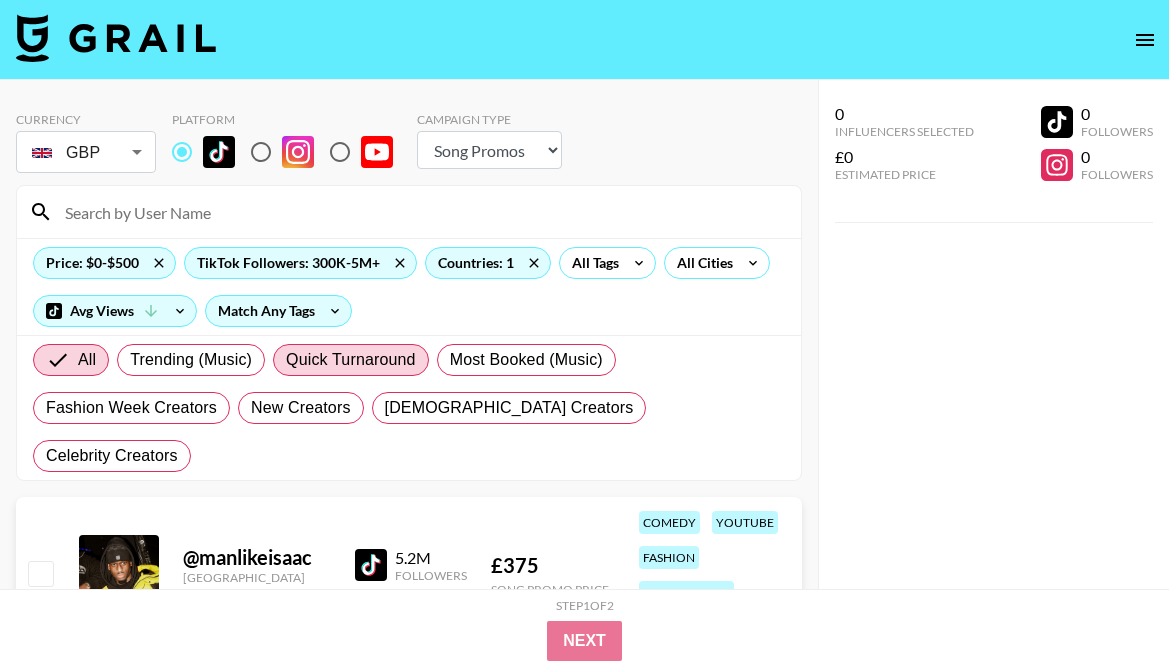 click on "Quick Turnaround" at bounding box center [351, 360] 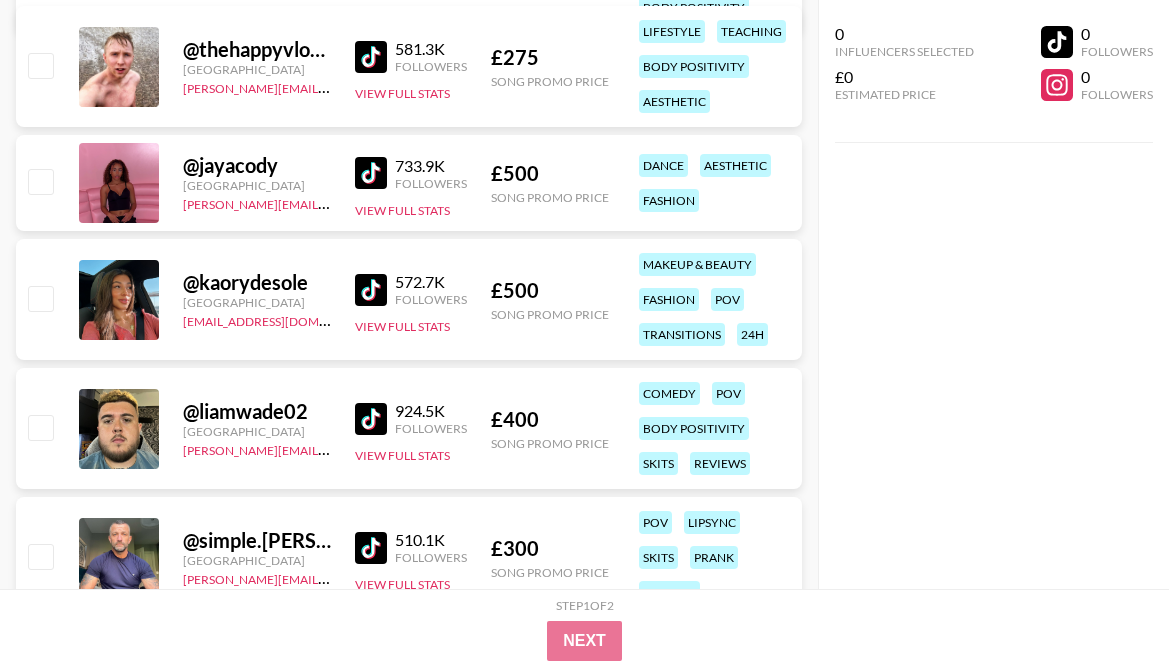 scroll, scrollTop: 1137, scrollLeft: 0, axis: vertical 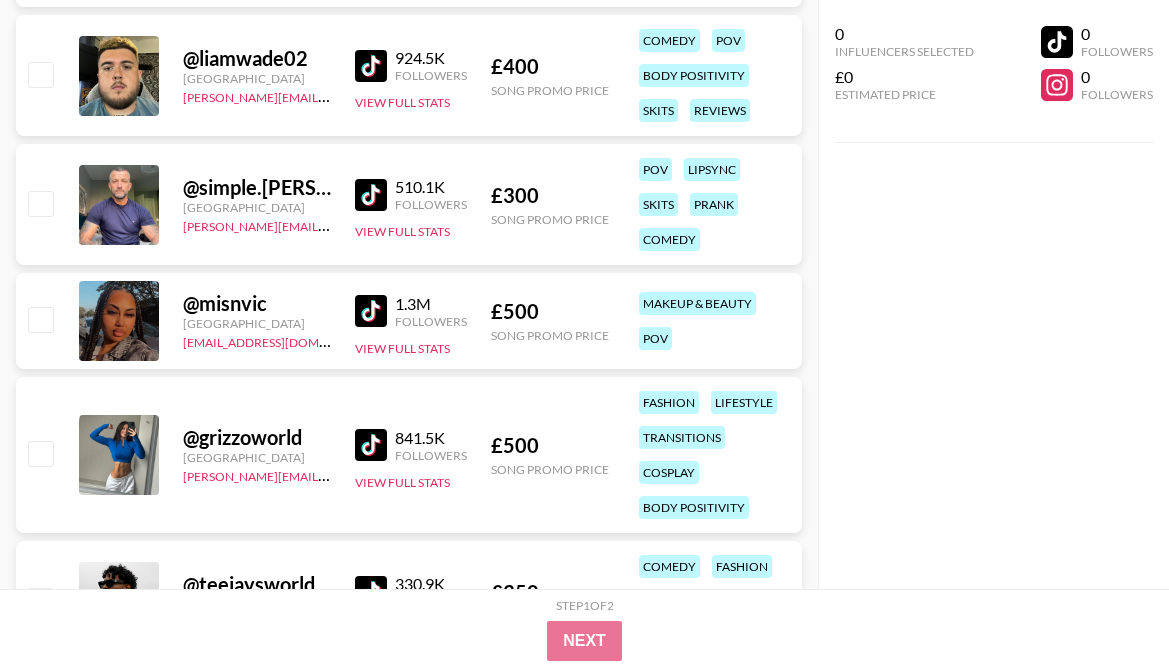 click at bounding box center [371, 311] 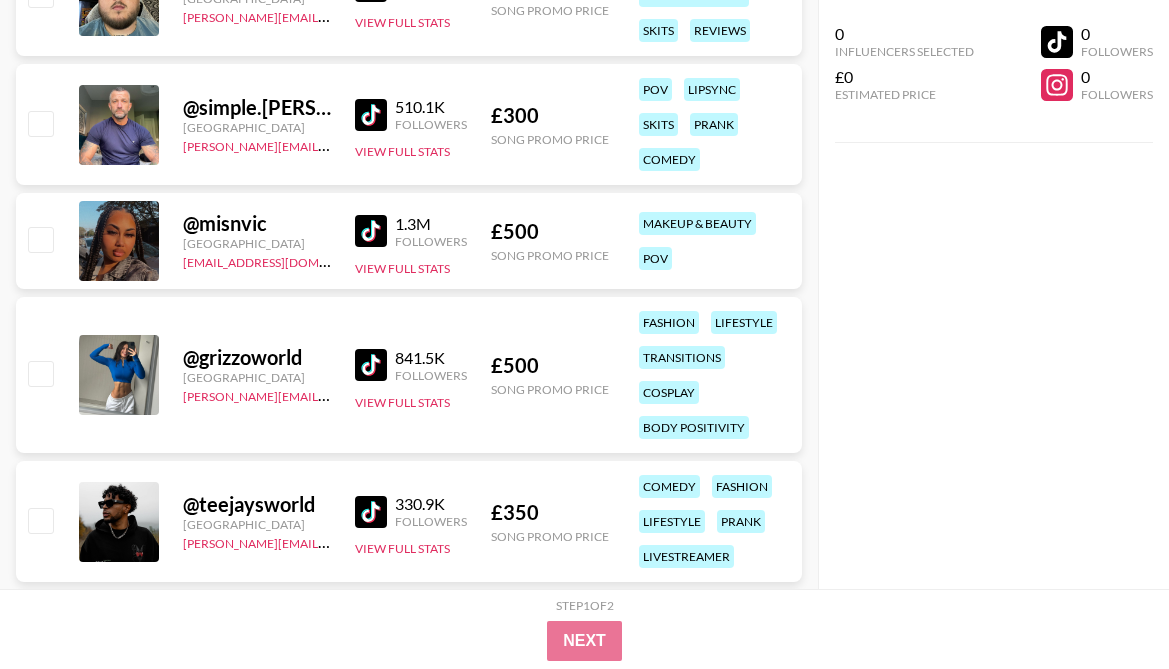 scroll, scrollTop: 1423, scrollLeft: 0, axis: vertical 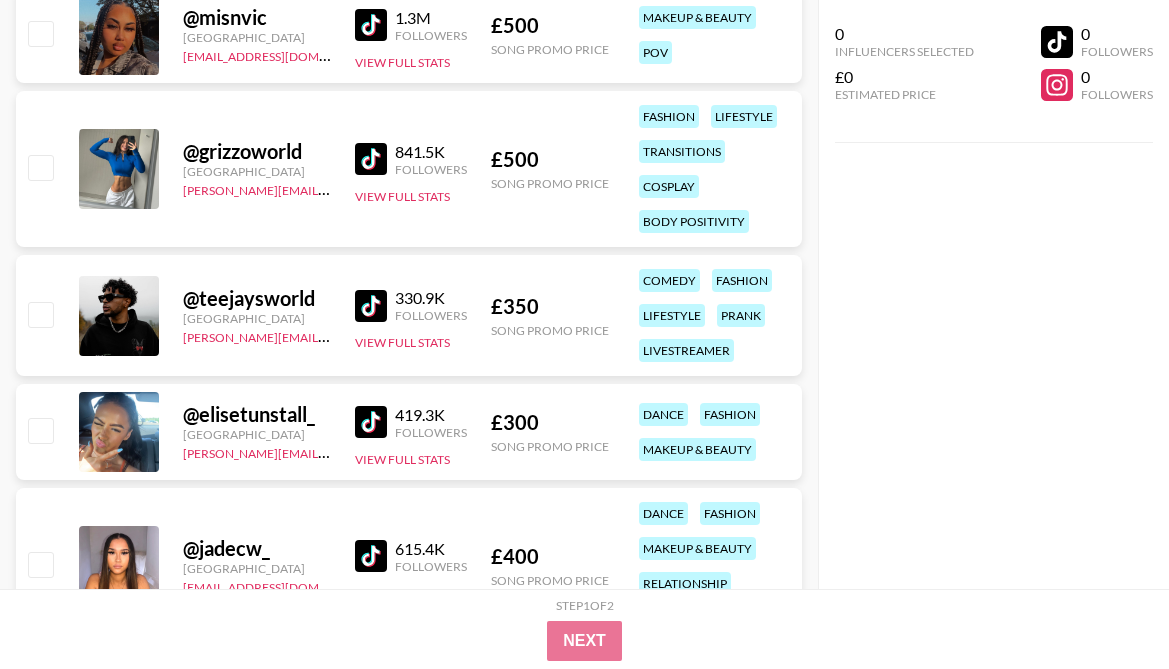 click at bounding box center (371, 422) 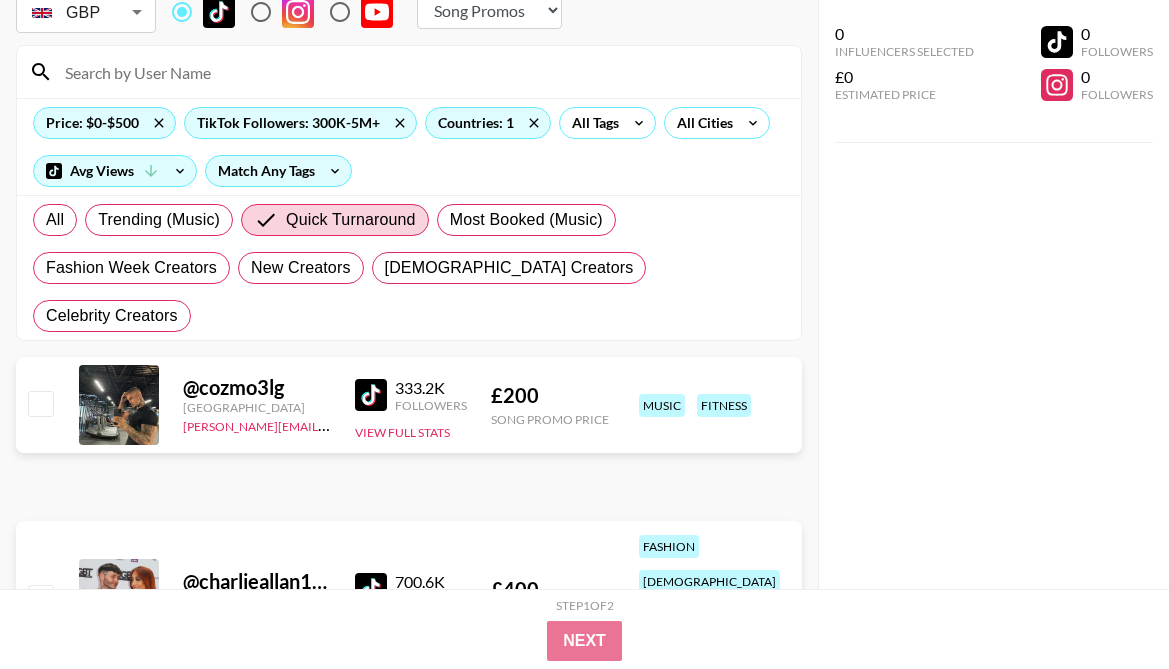 scroll, scrollTop: 0, scrollLeft: 0, axis: both 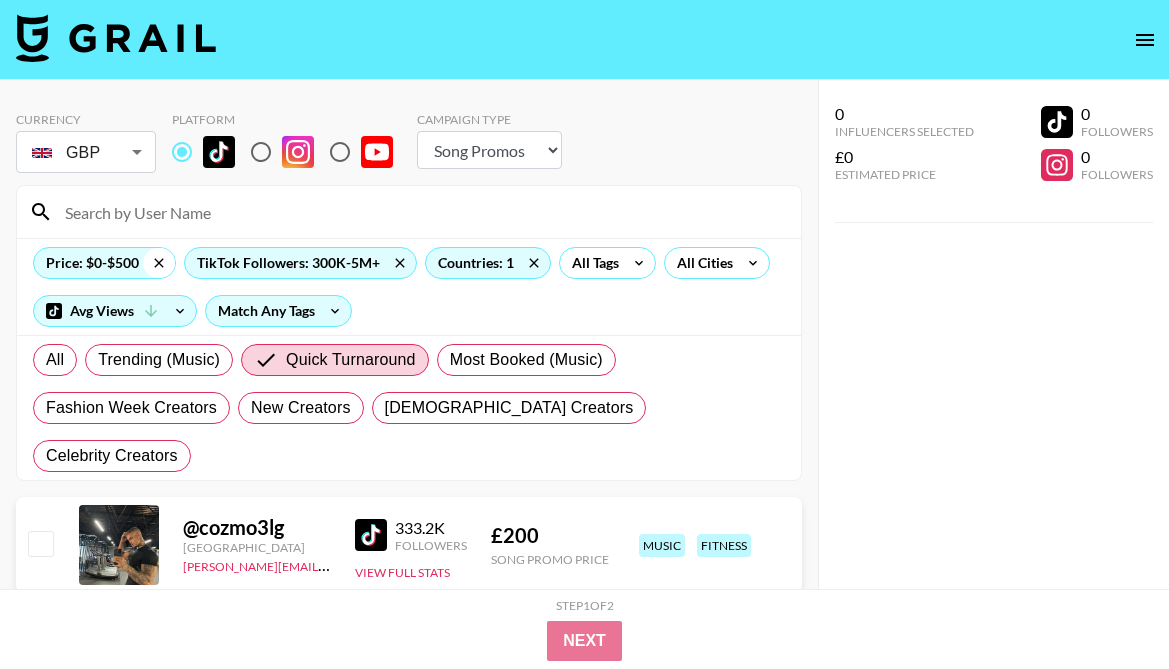 click 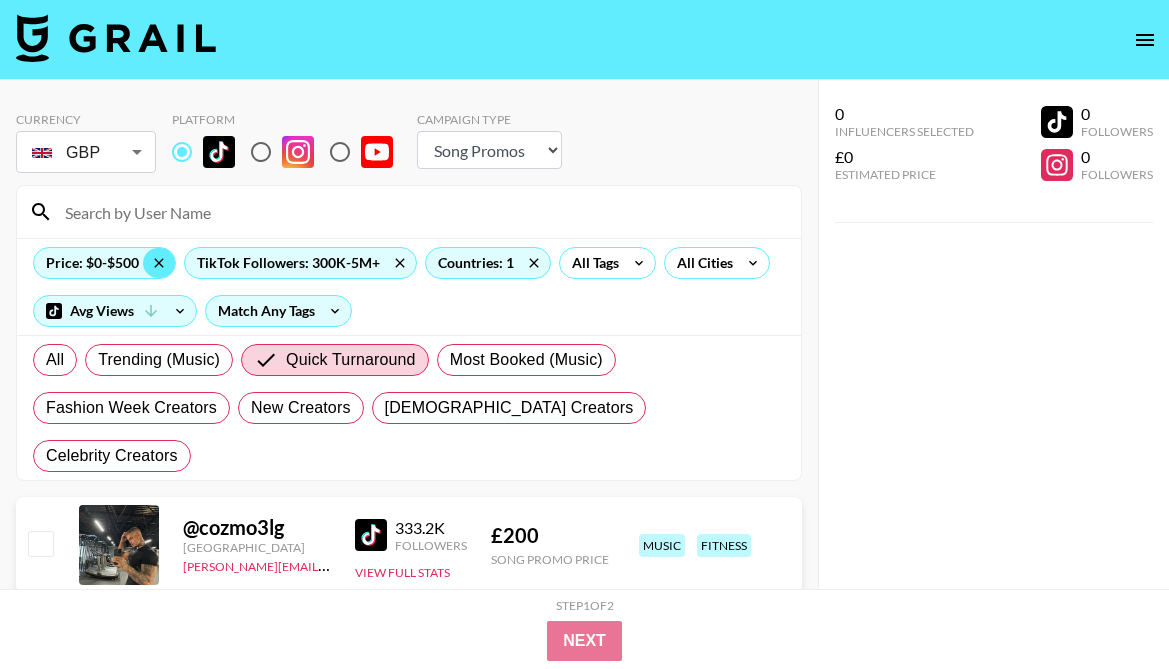 click at bounding box center [421, 212] 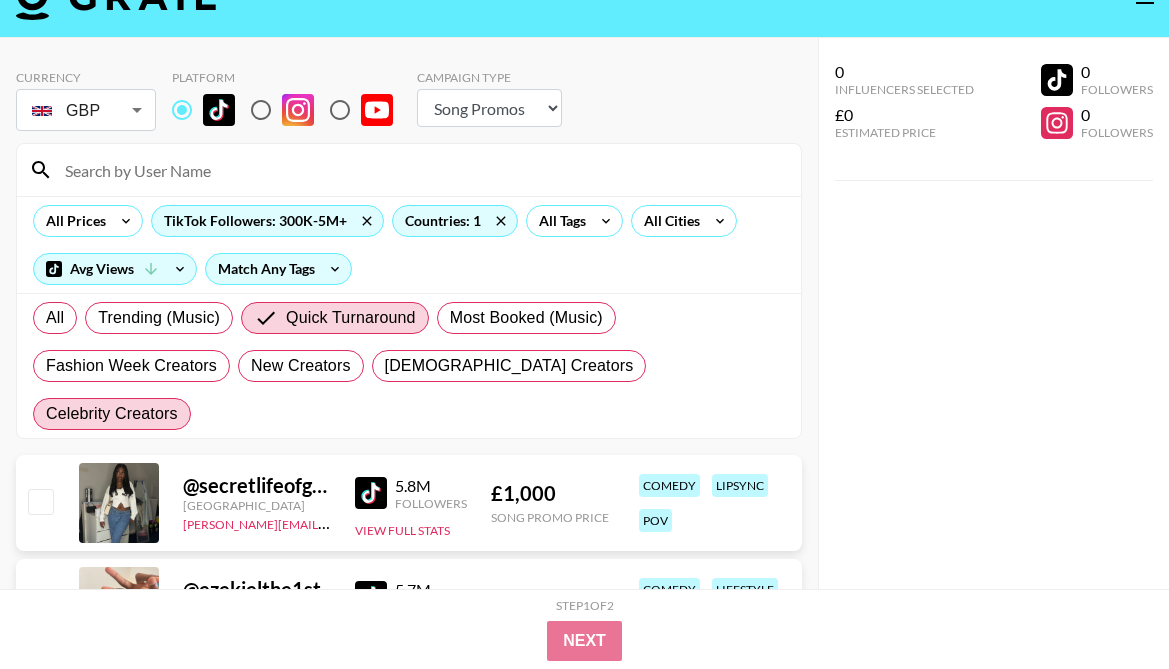 scroll, scrollTop: 151, scrollLeft: 0, axis: vertical 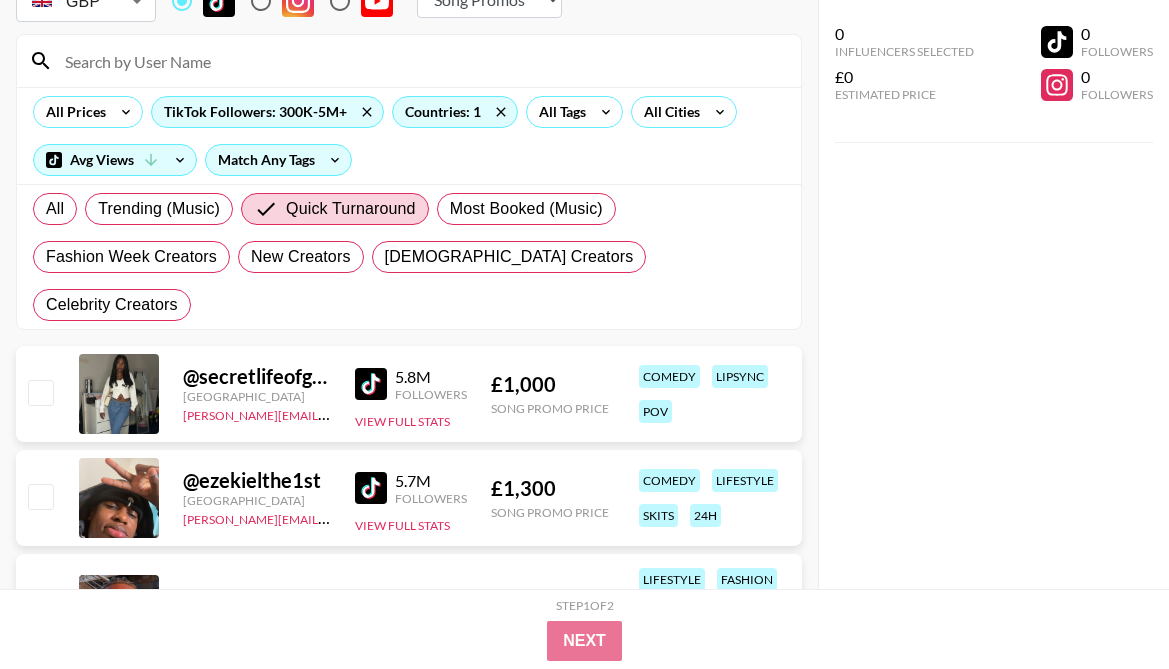 click at bounding box center (371, 384) 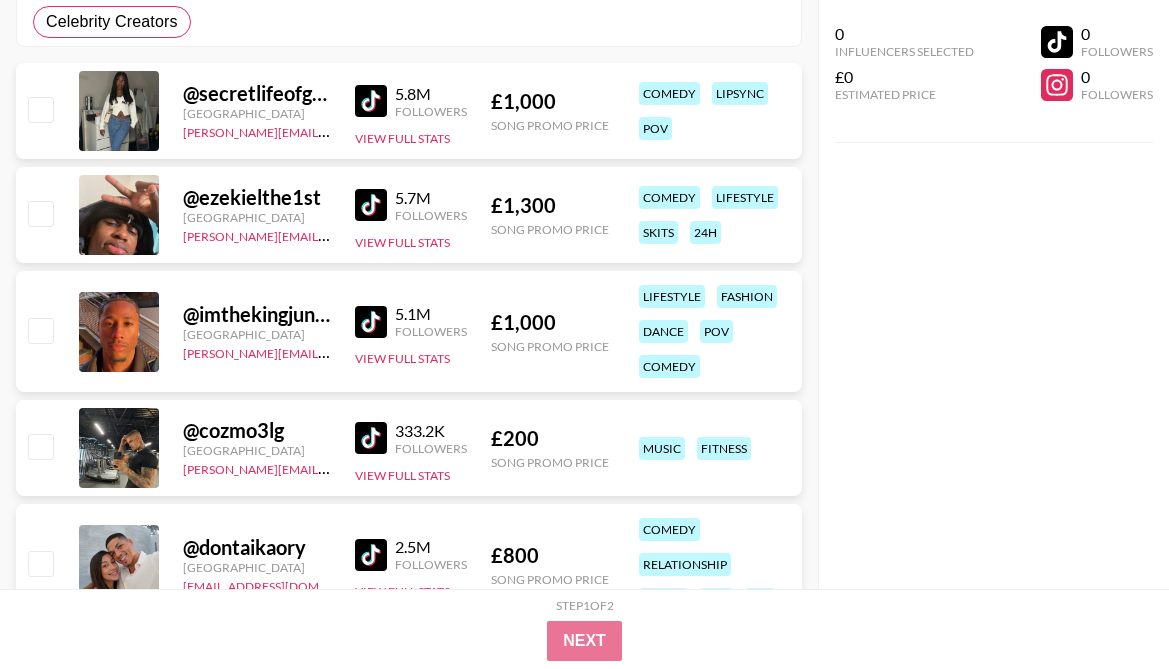 scroll, scrollTop: 448, scrollLeft: 0, axis: vertical 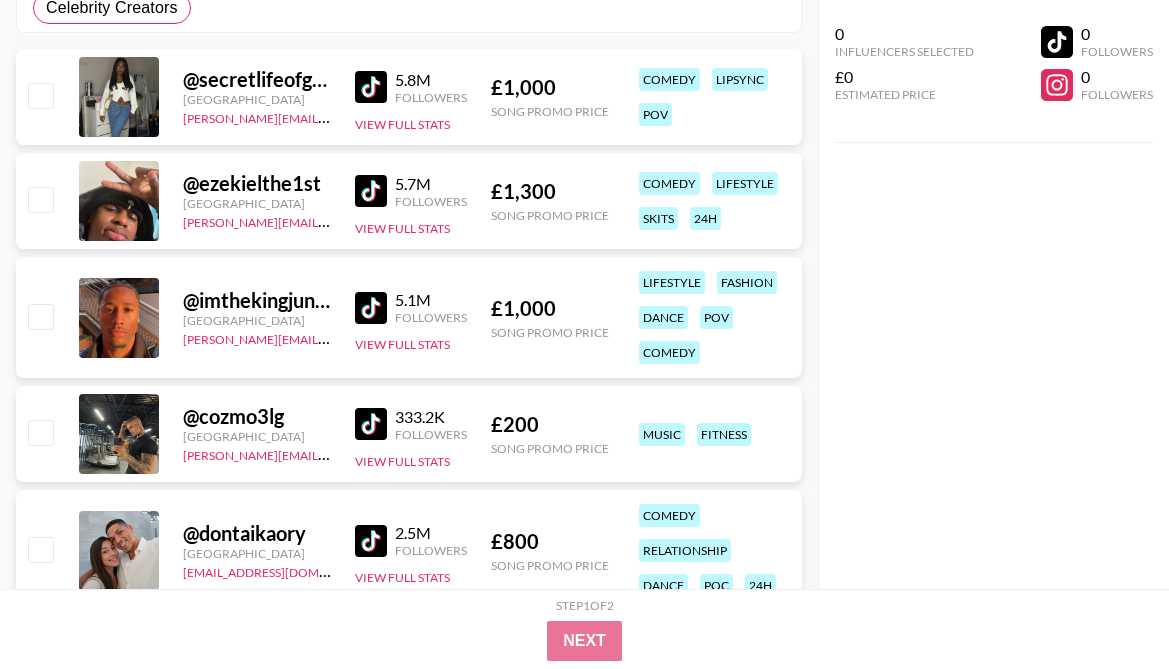 click at bounding box center (371, 308) 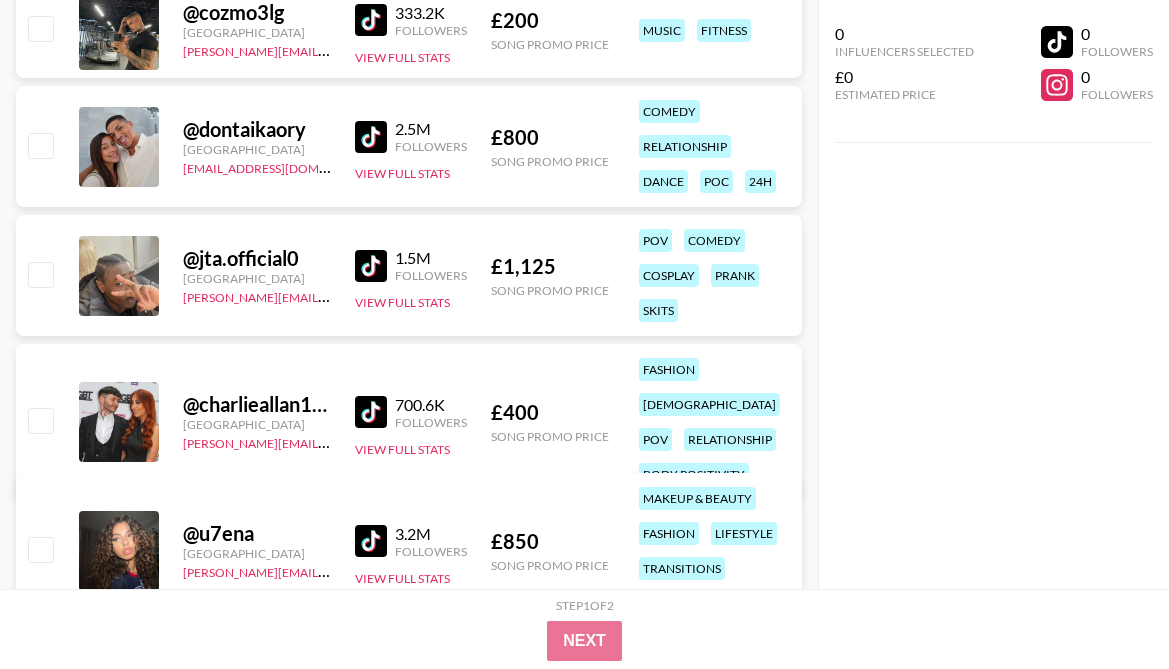 scroll, scrollTop: 979, scrollLeft: 0, axis: vertical 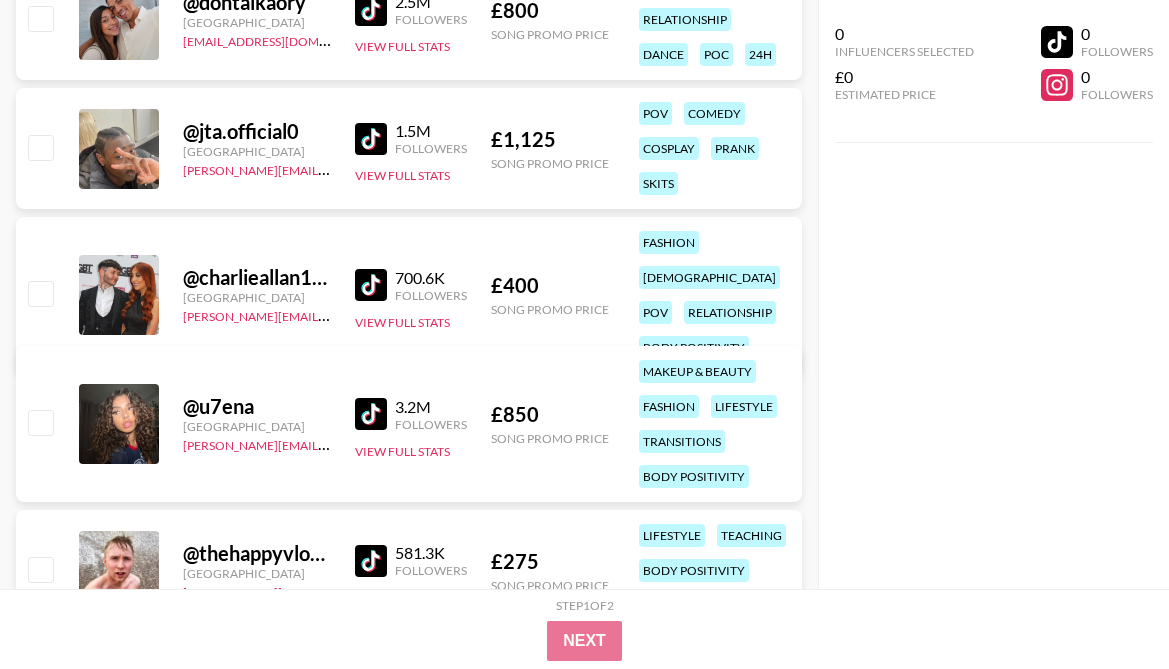 click at bounding box center [371, 414] 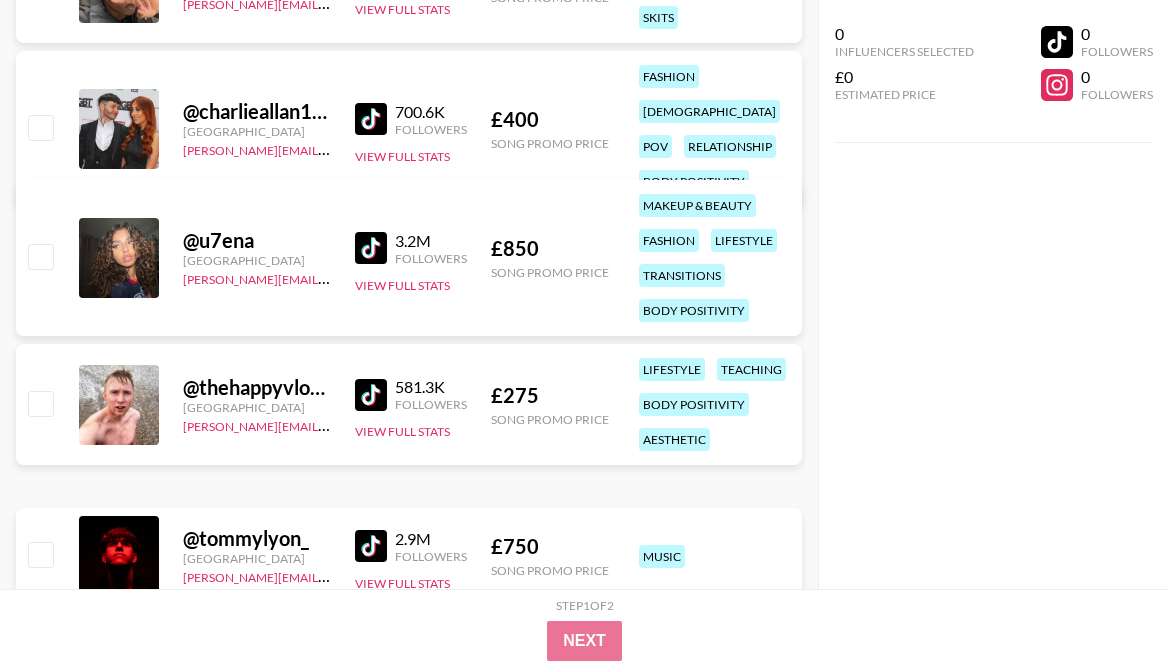 scroll, scrollTop: 1144, scrollLeft: 0, axis: vertical 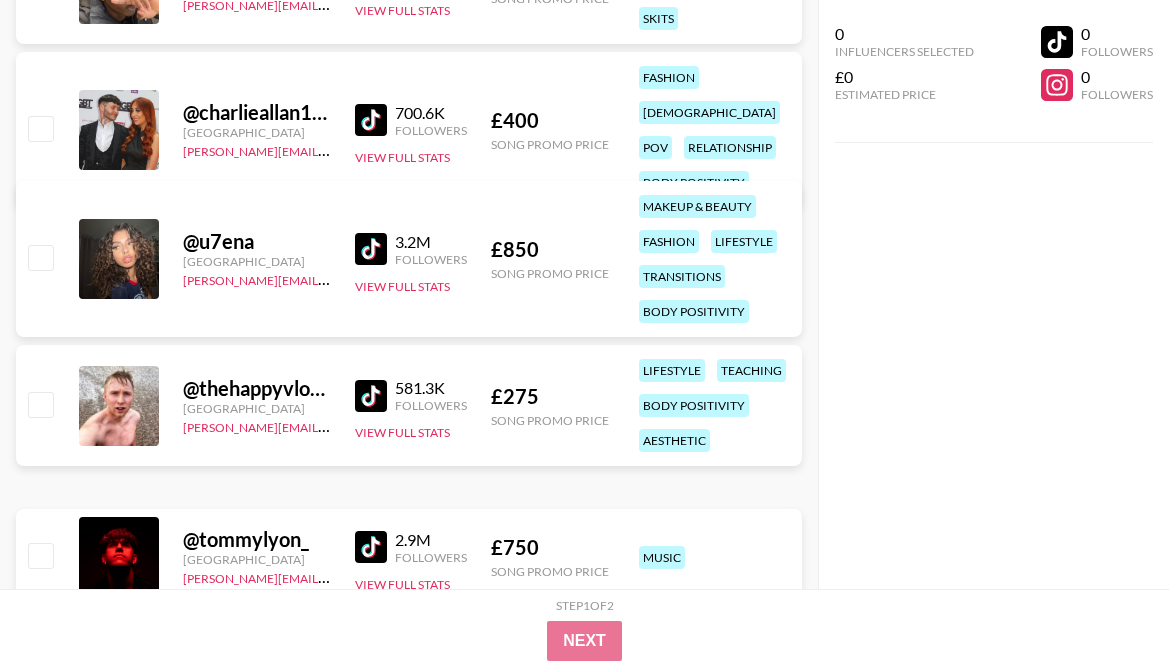 click at bounding box center (371, 249) 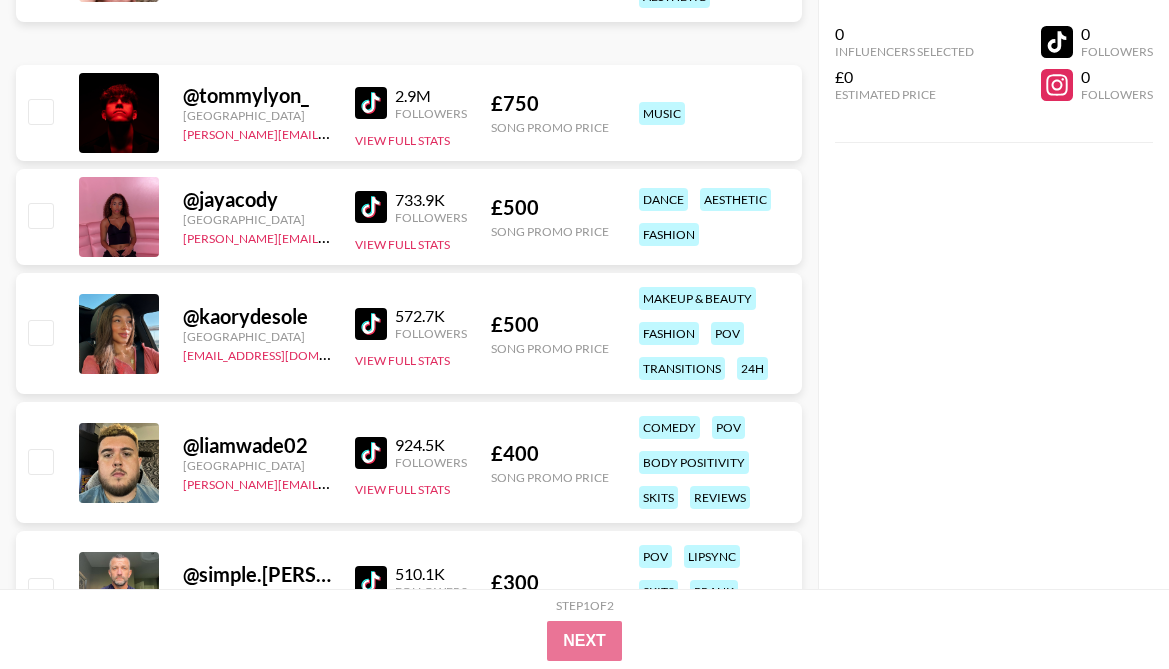 scroll, scrollTop: 1597, scrollLeft: 0, axis: vertical 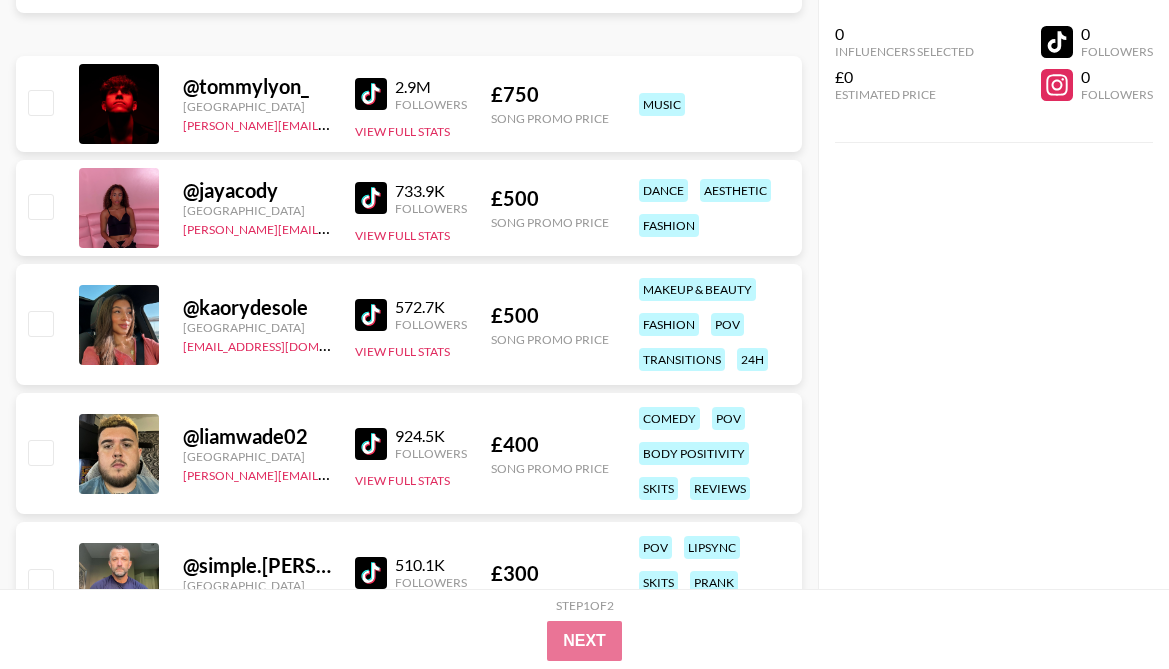 click at bounding box center [371, 315] 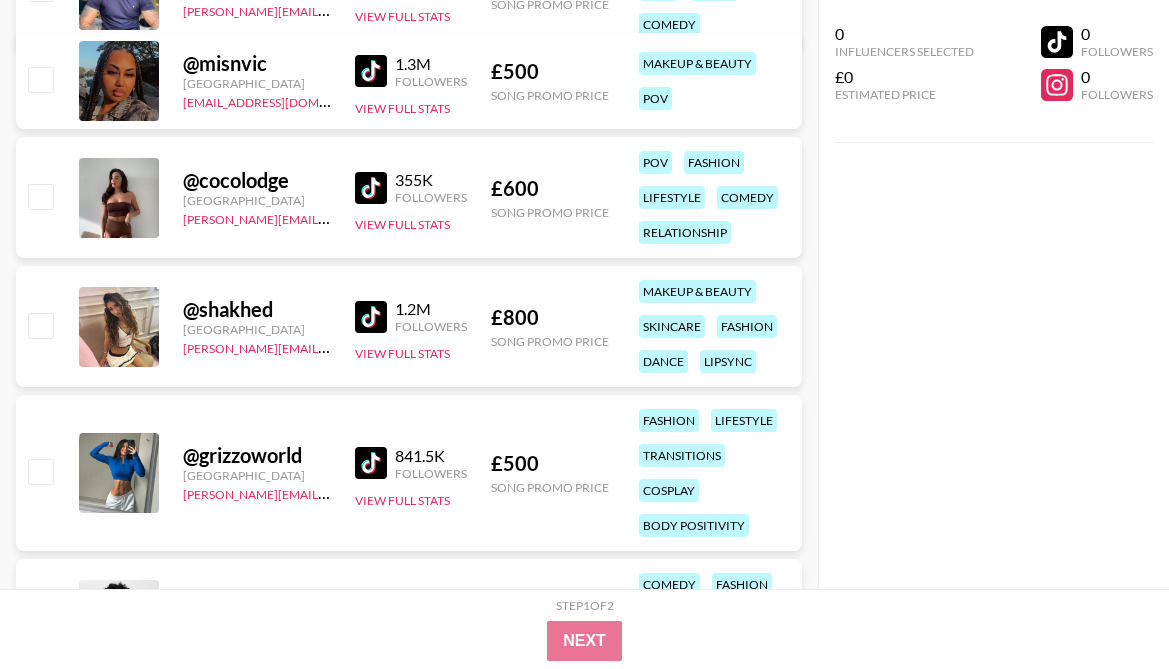 scroll, scrollTop: 2205, scrollLeft: 0, axis: vertical 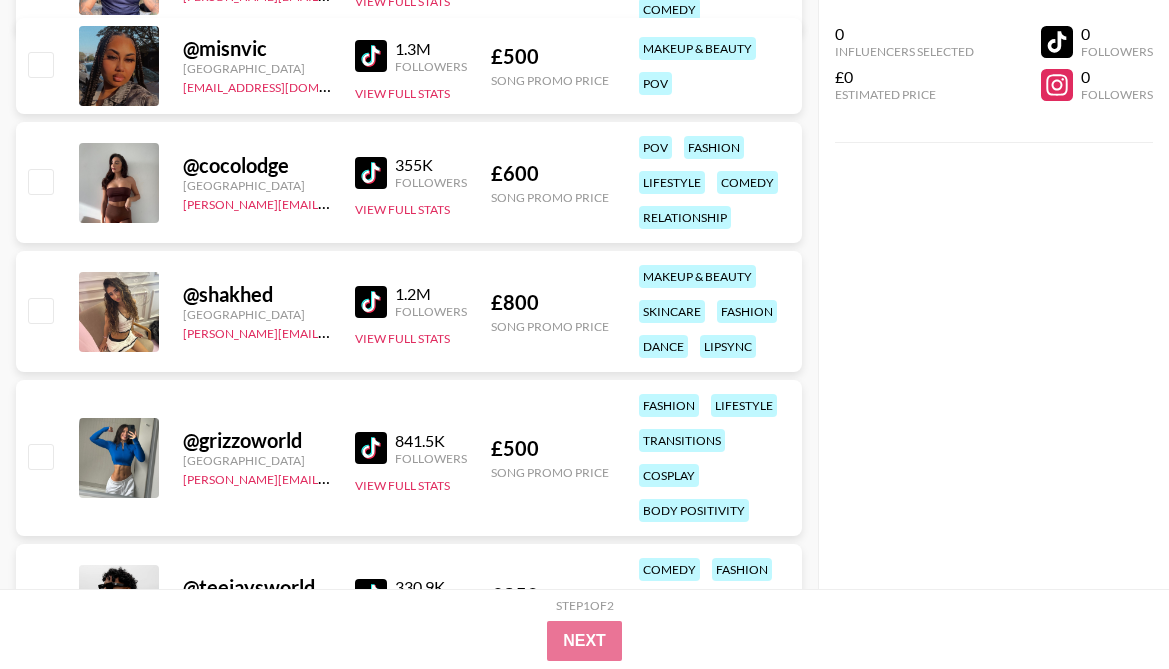 click at bounding box center [371, 302] 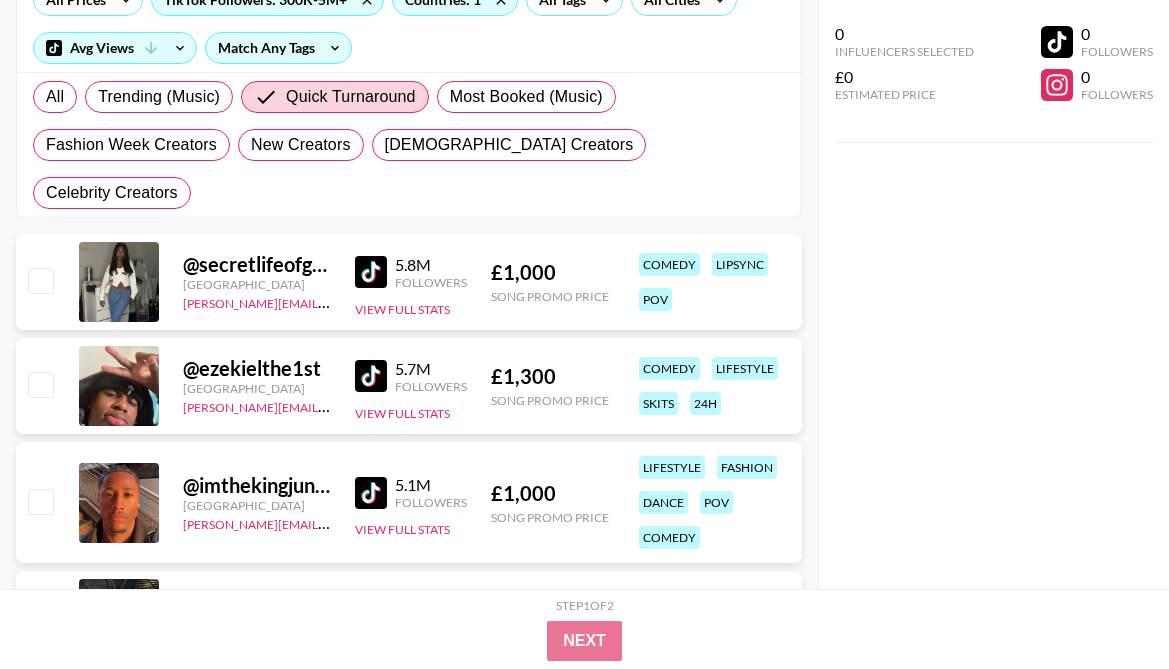 scroll, scrollTop: 0, scrollLeft: 0, axis: both 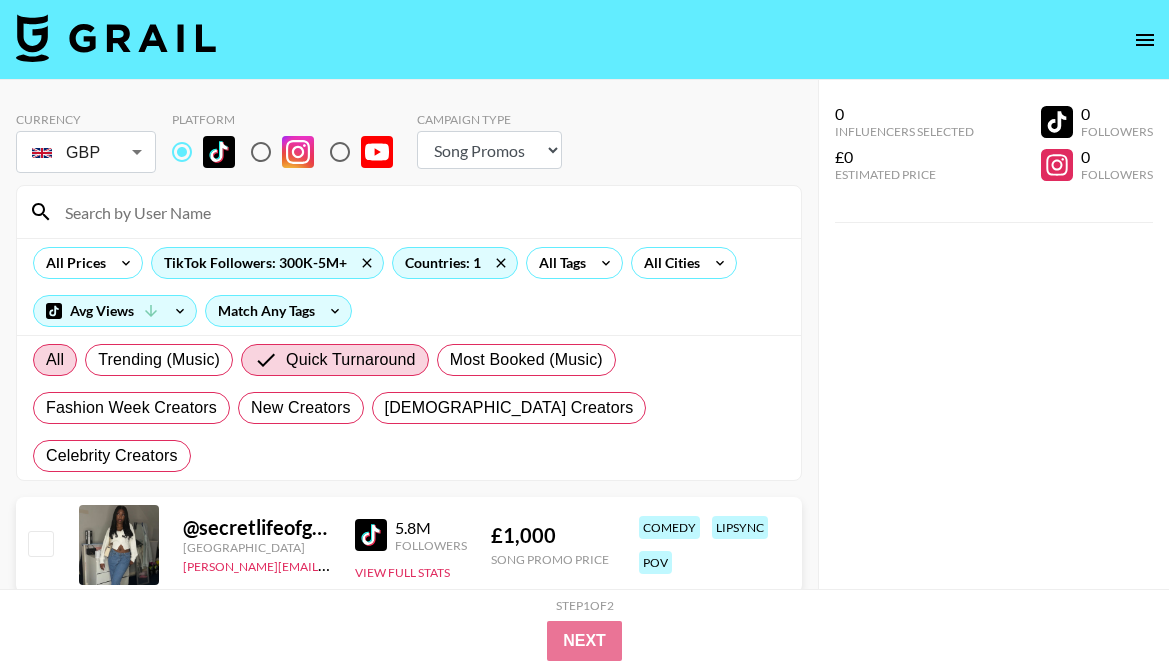 click on "All" at bounding box center (55, 360) 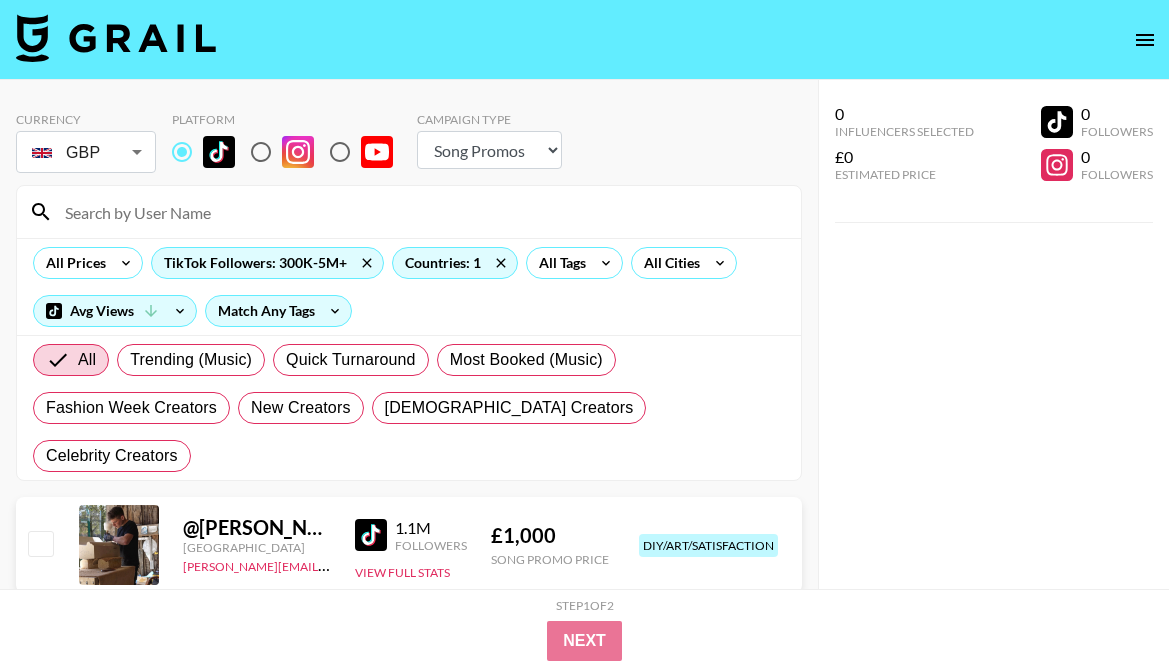 click at bounding box center [421, 212] 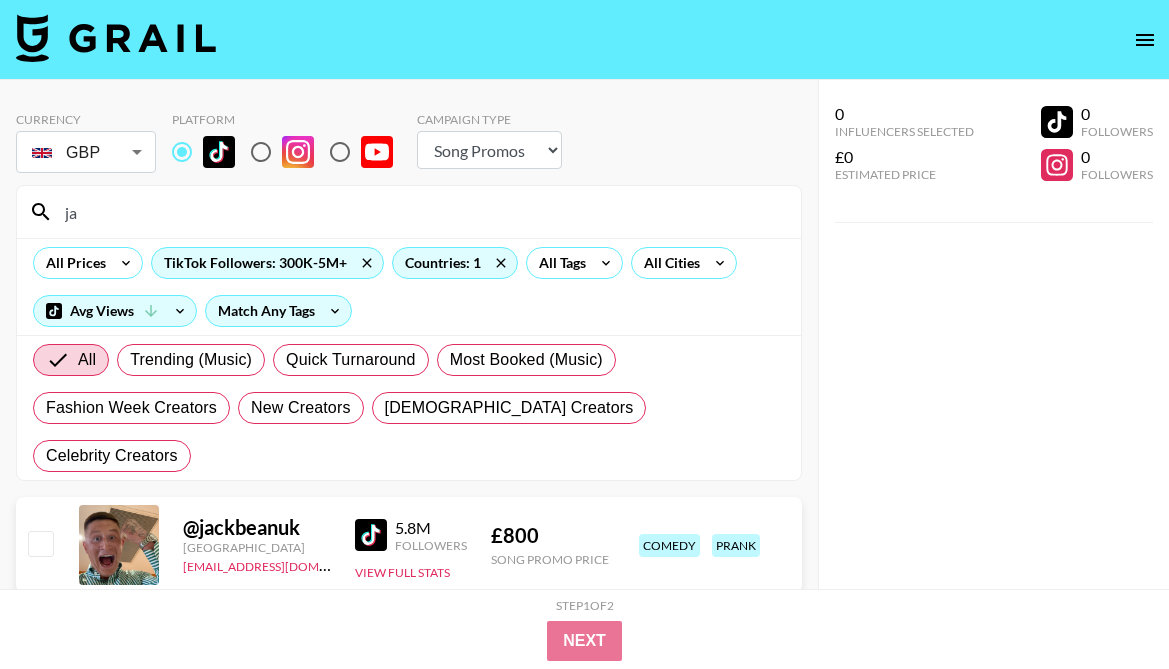 type on "j" 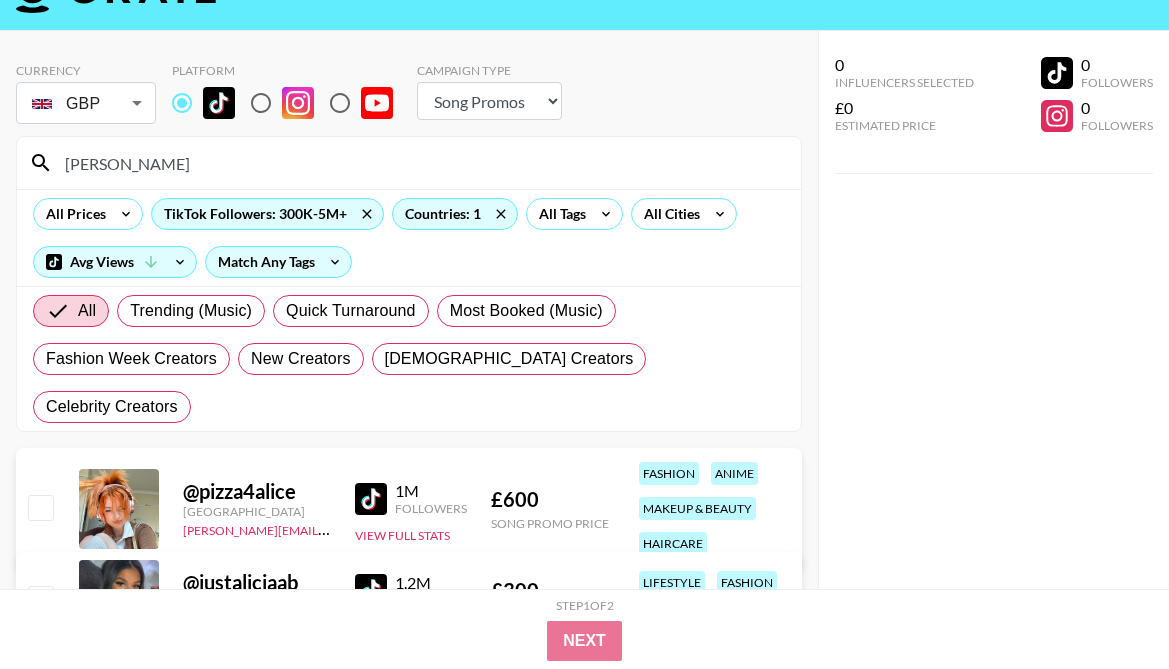scroll, scrollTop: 35, scrollLeft: 0, axis: vertical 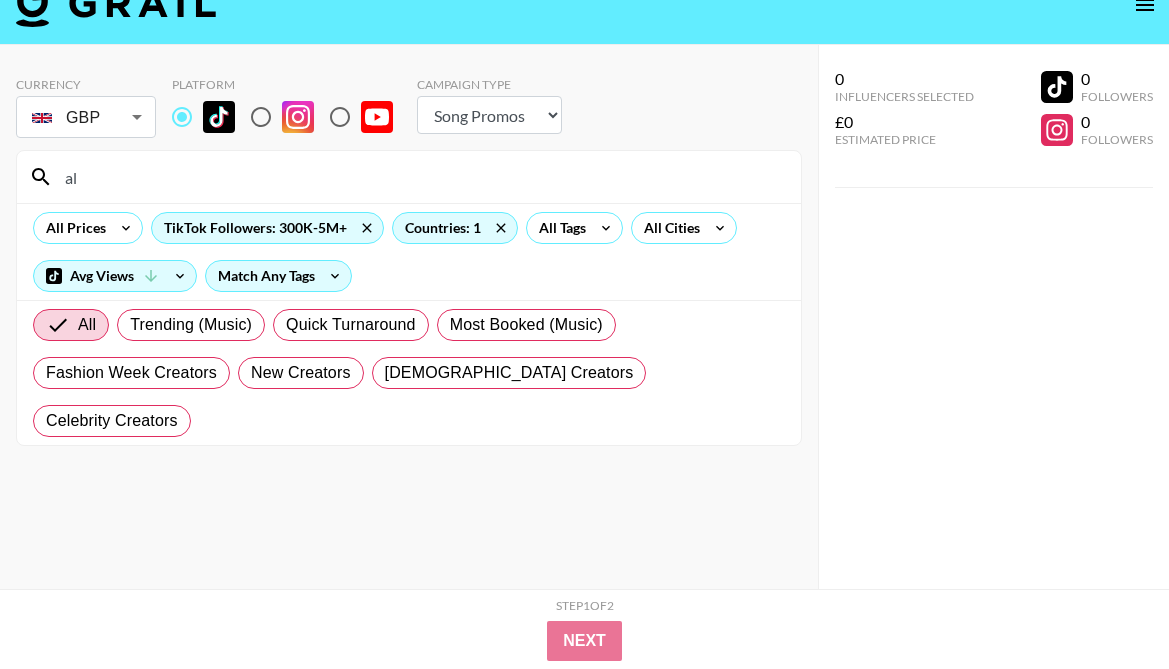 type on "a" 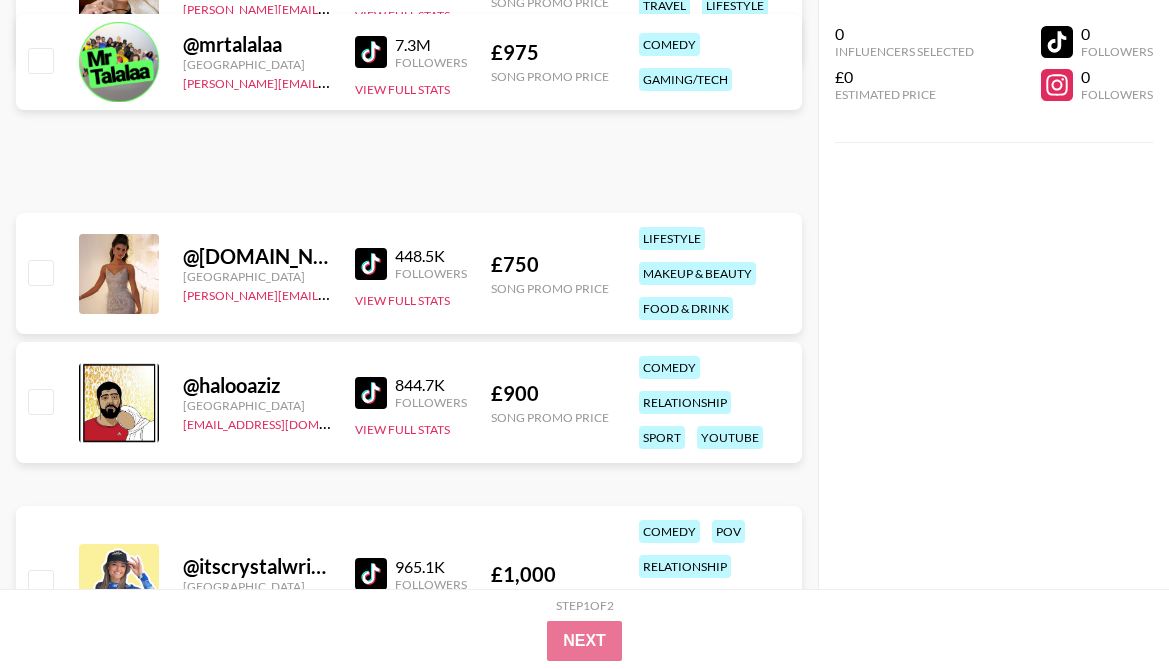 scroll, scrollTop: 905, scrollLeft: 0, axis: vertical 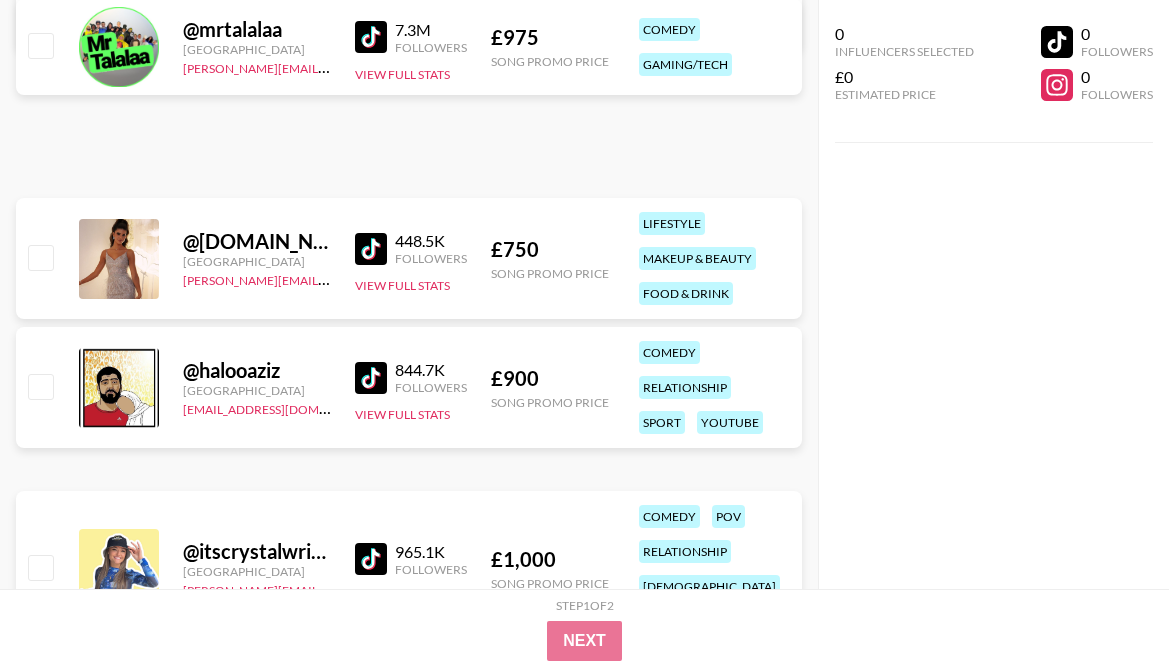 type on "al" 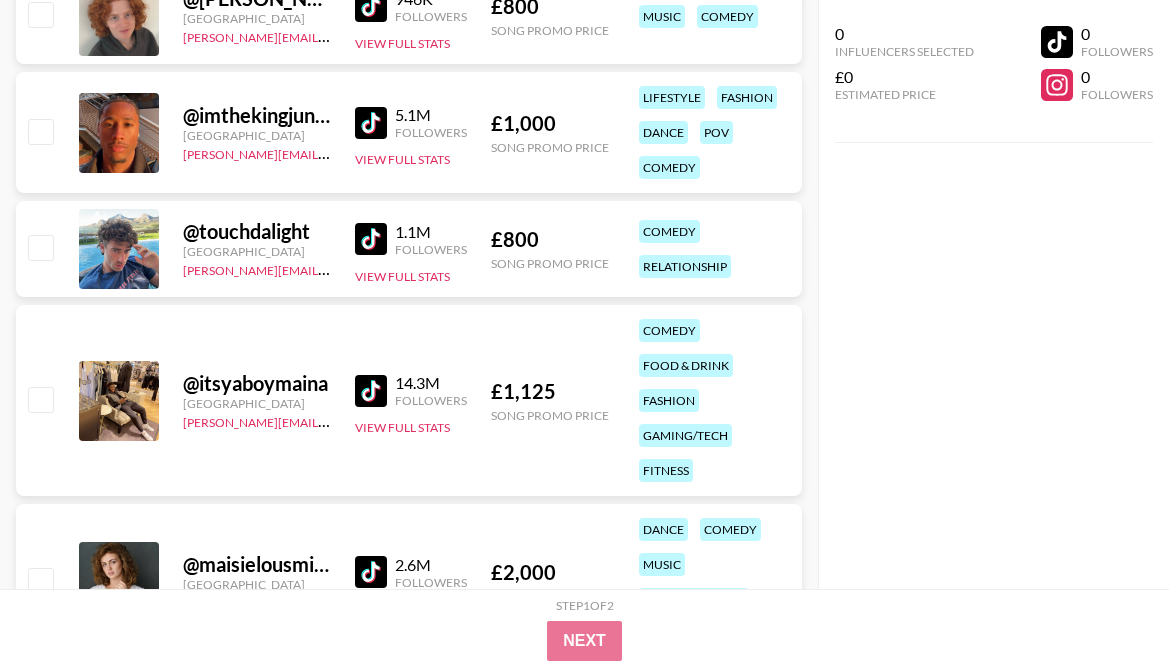 scroll, scrollTop: 1852, scrollLeft: 0, axis: vertical 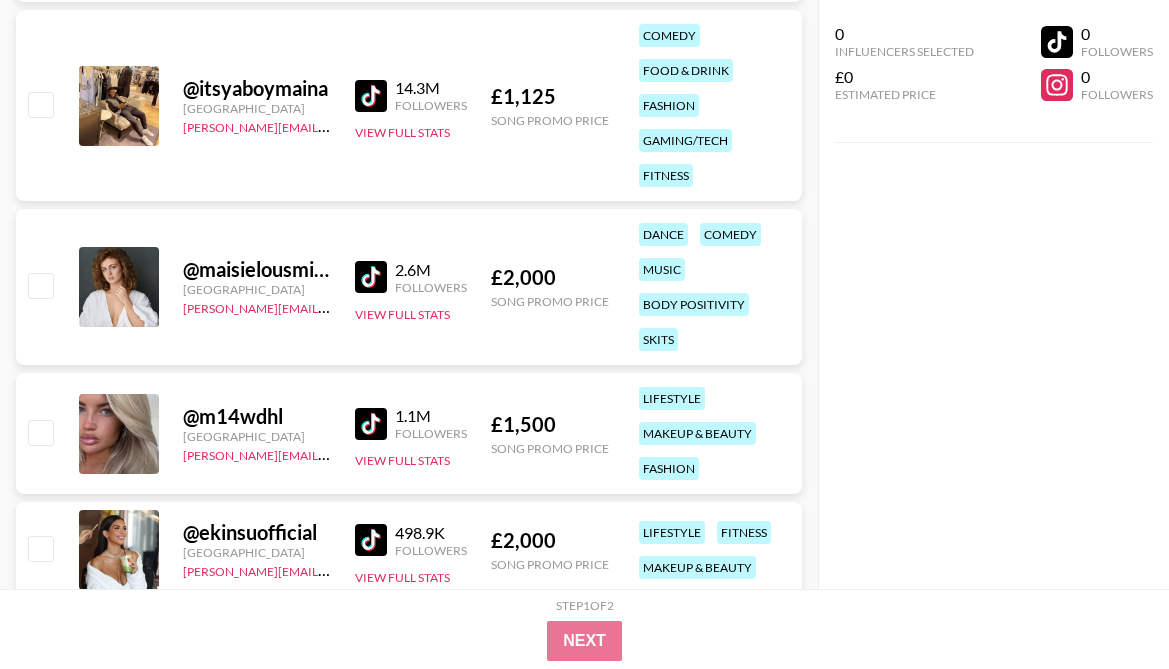 click at bounding box center [371, 424] 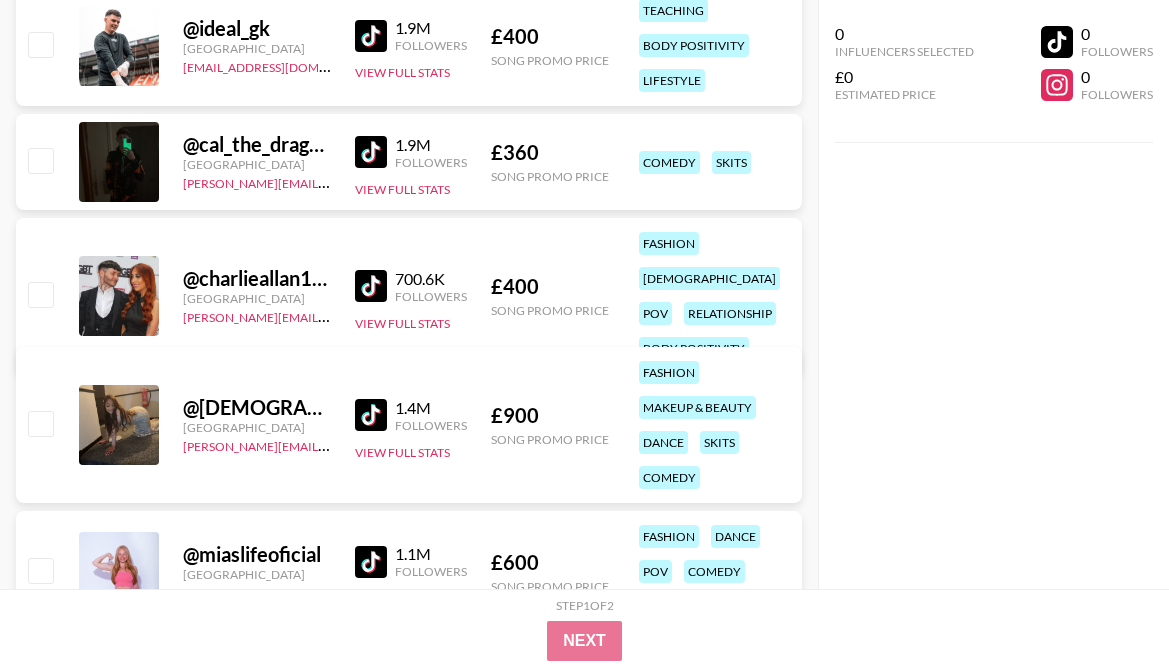 scroll, scrollTop: 2843, scrollLeft: 0, axis: vertical 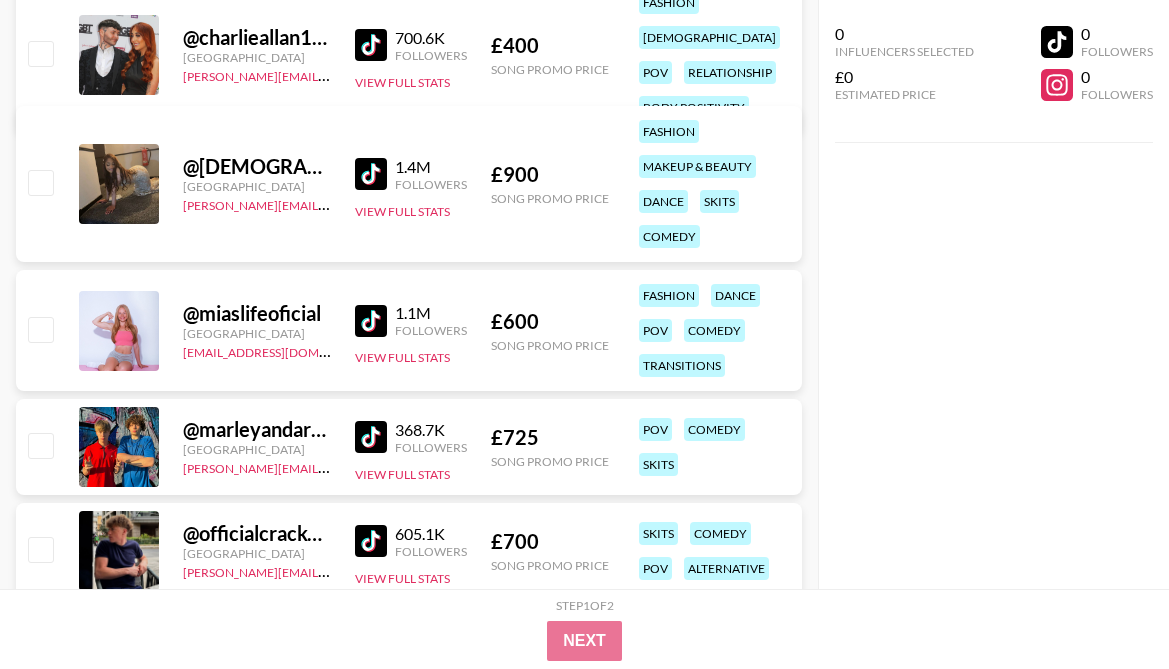 click at bounding box center (371, 321) 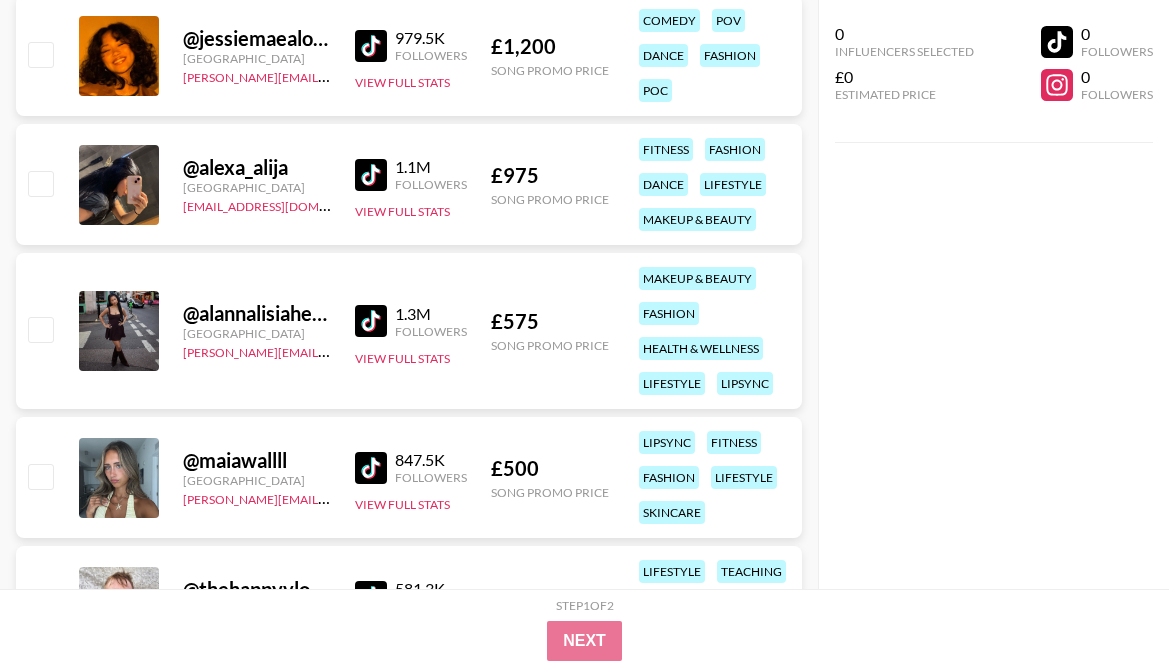 scroll, scrollTop: 3656, scrollLeft: 0, axis: vertical 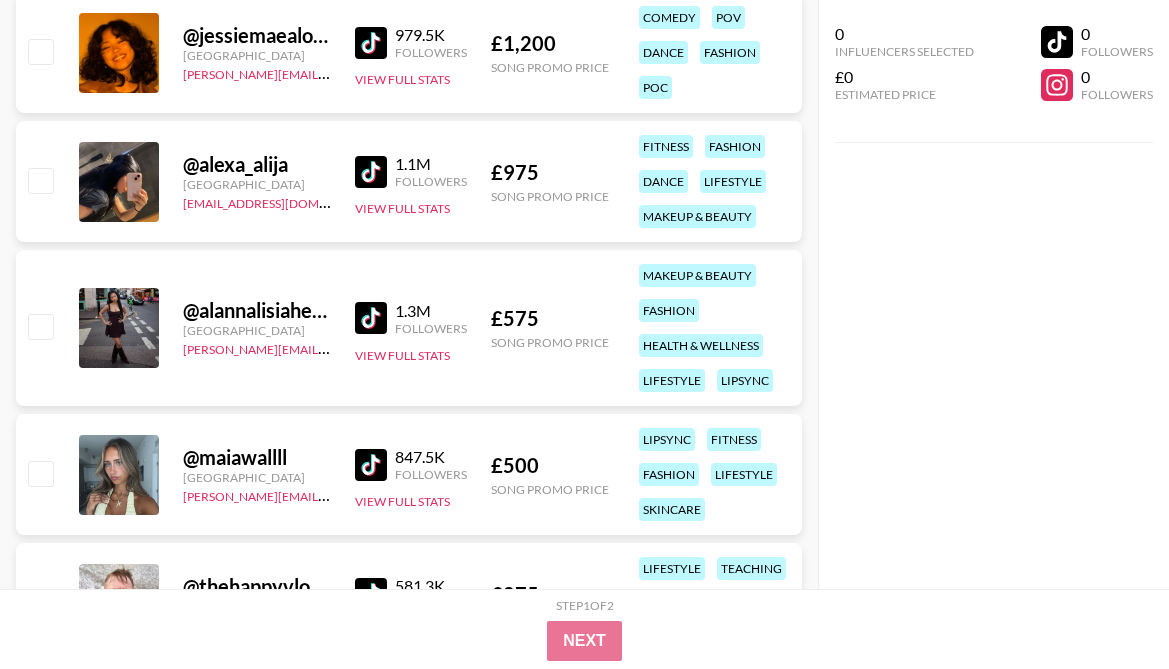 click at bounding box center [371, 172] 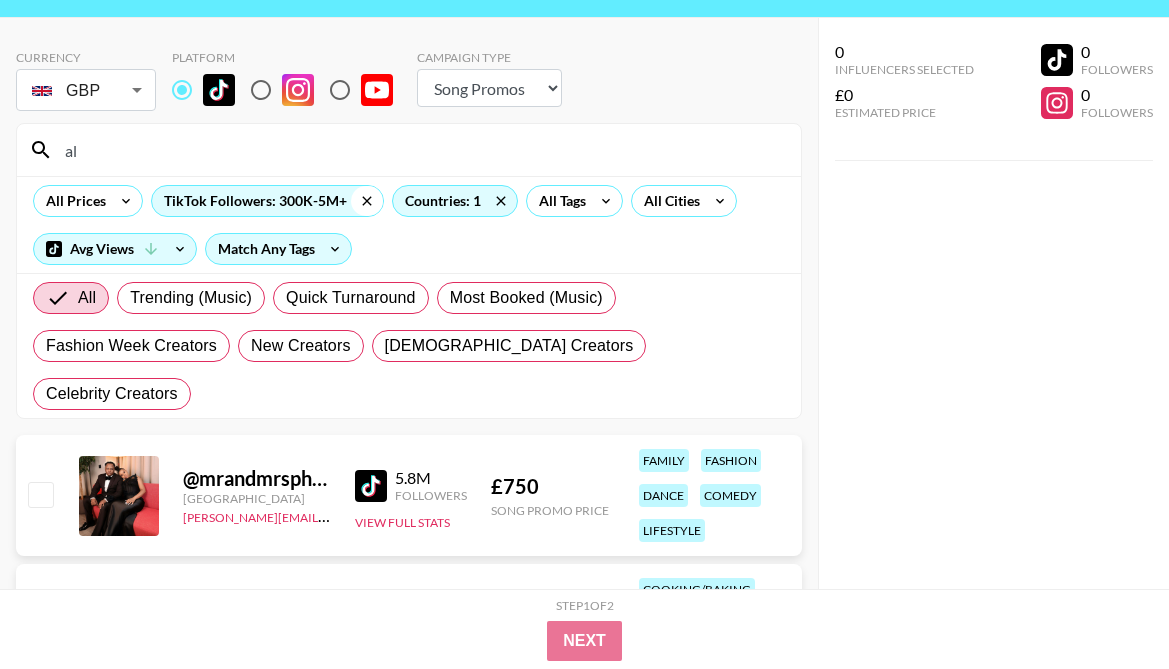 scroll, scrollTop: 0, scrollLeft: 0, axis: both 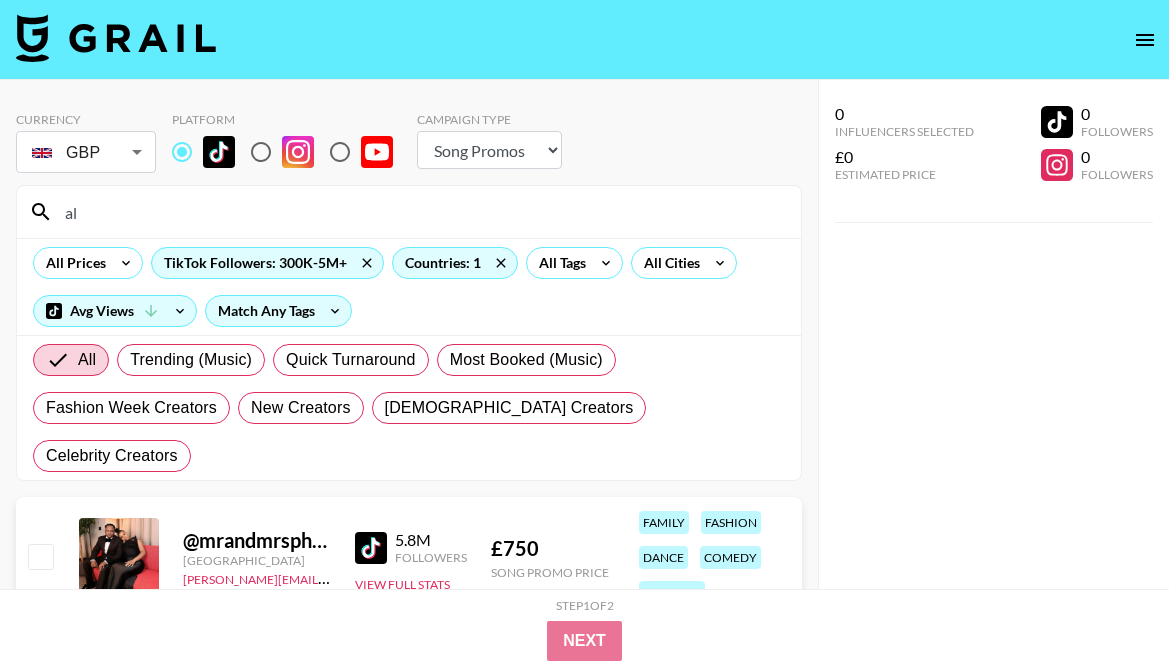 drag, startPoint x: 99, startPoint y: 210, endPoint x: 11, endPoint y: 197, distance: 88.95505 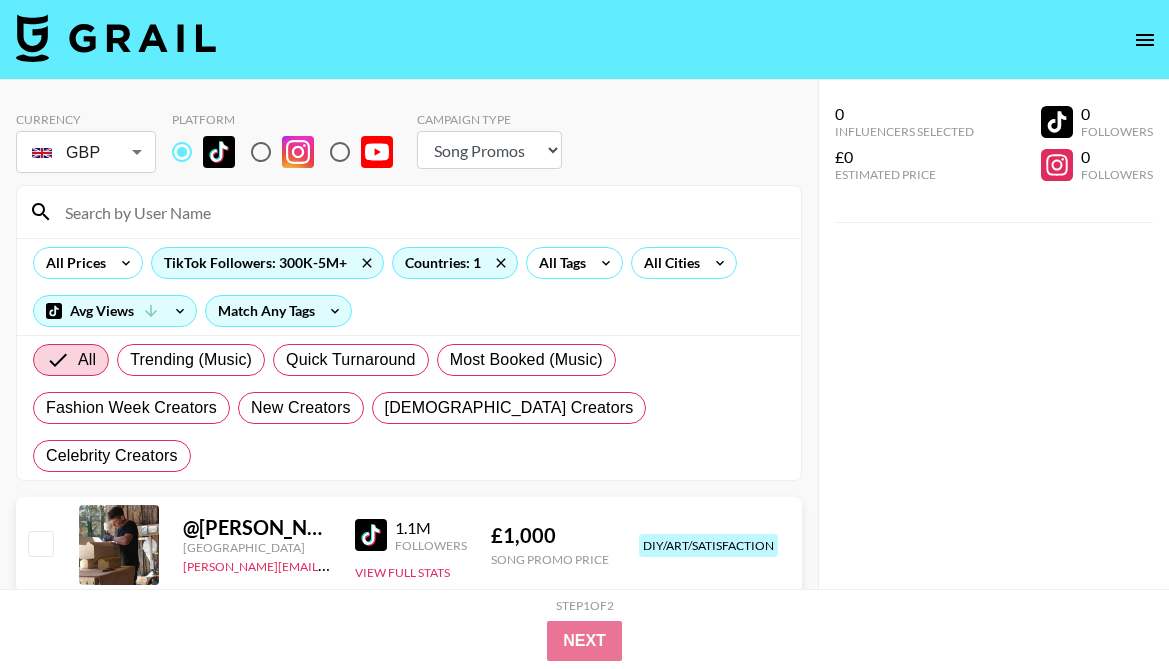 click at bounding box center (421, 212) 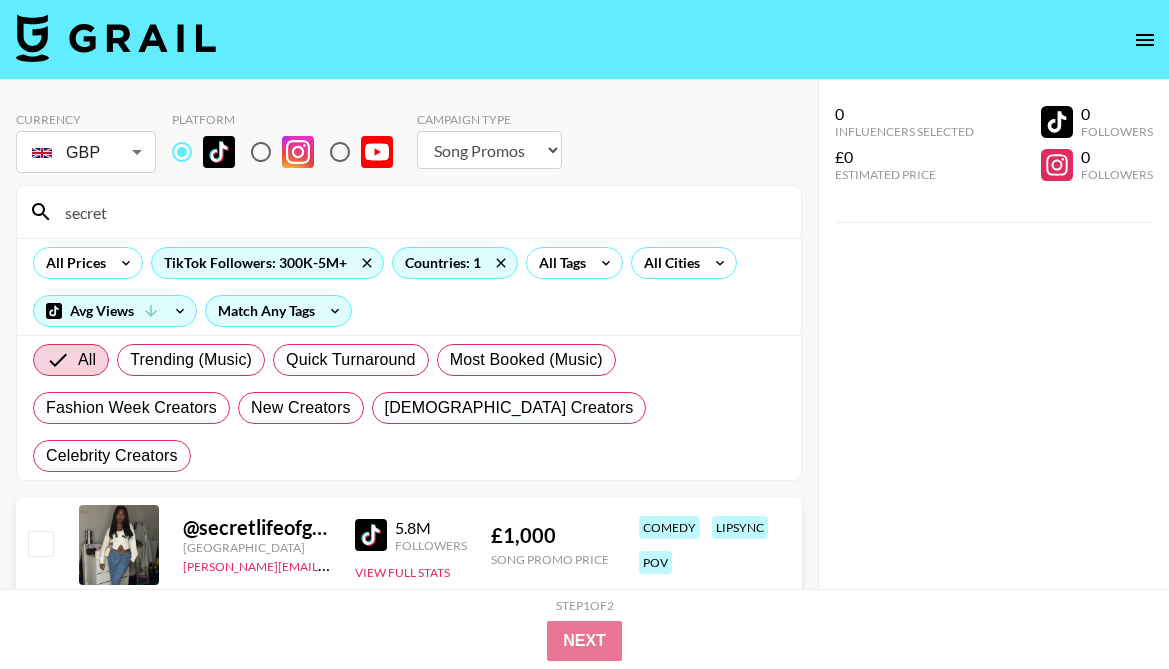 click on "Currency GBP GBP ​ Platform Campaign Type Choose Type... Song Promos Brand Promos secret All Prices TikTok Followers: 300K-5M+ Countries: 1 All Tags All Cities Avg Views Match Any Tags All Trending (Music) Quick Turnaround Most Booked (Music) Fashion Week Creators New Creators [DEMOGRAPHIC_DATA] Creators Celebrity Creators @ secretlifeofgigii [GEOGRAPHIC_DATA] [PERSON_NAME][EMAIL_ADDRESS][PERSON_NAME][PERSON_NAME][DOMAIN_NAME] 5.8M Followers View Full Stats   £ 1,000 Song Promo Price comedy lipsync pov" at bounding box center [409, 374] 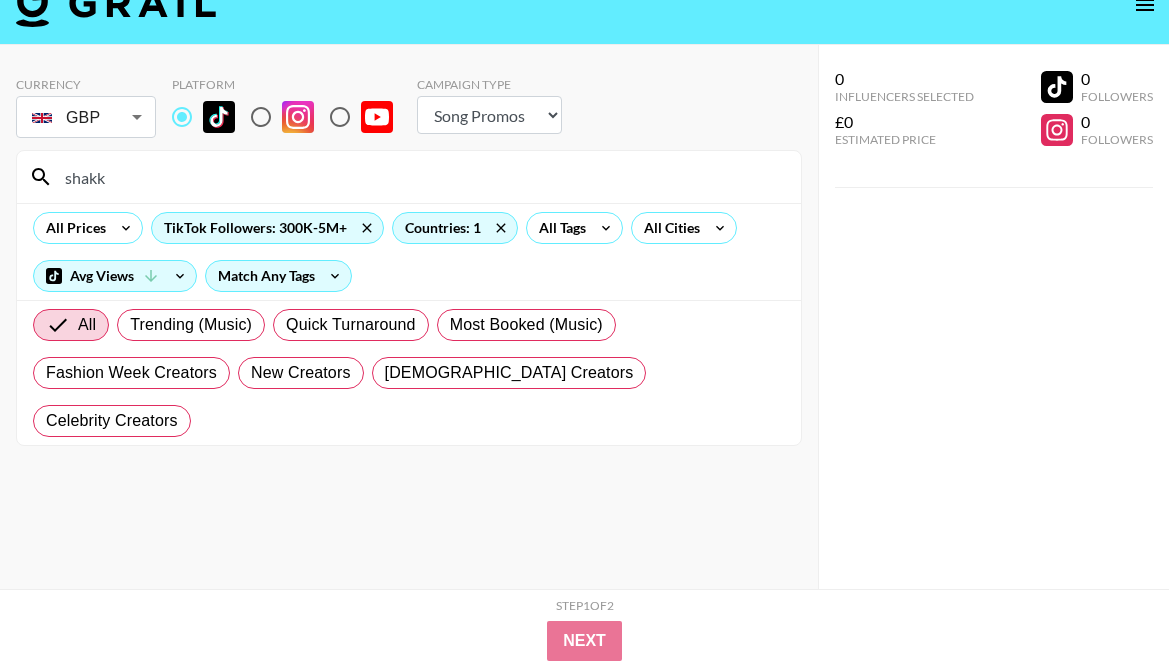 scroll, scrollTop: 80, scrollLeft: 0, axis: vertical 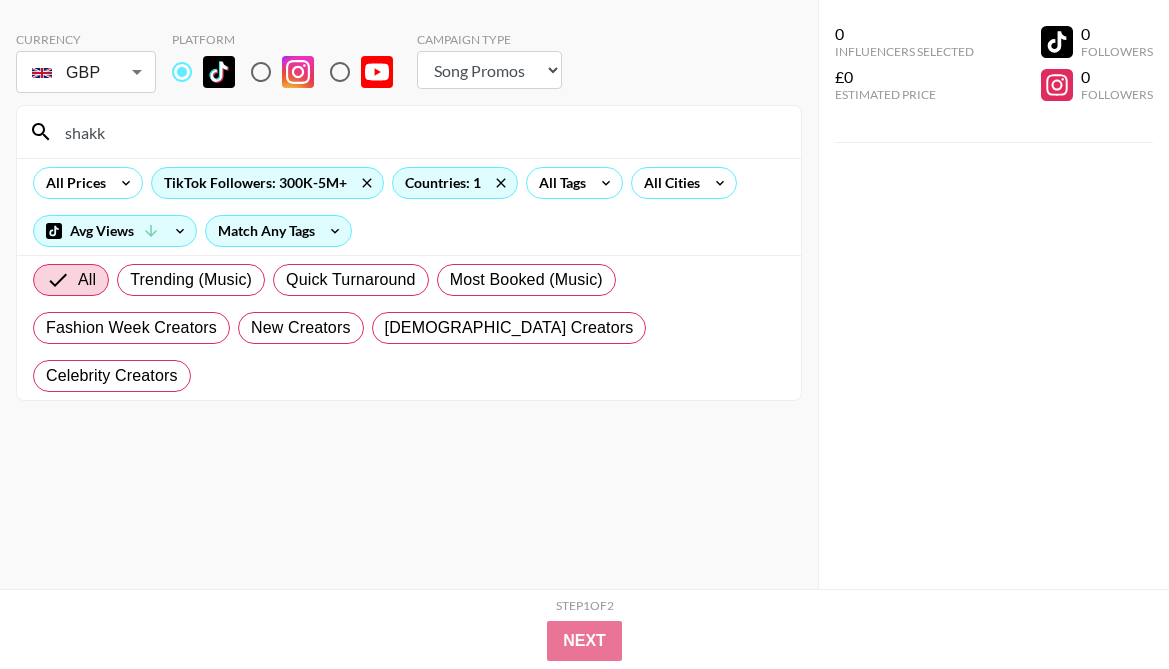 type on "shak" 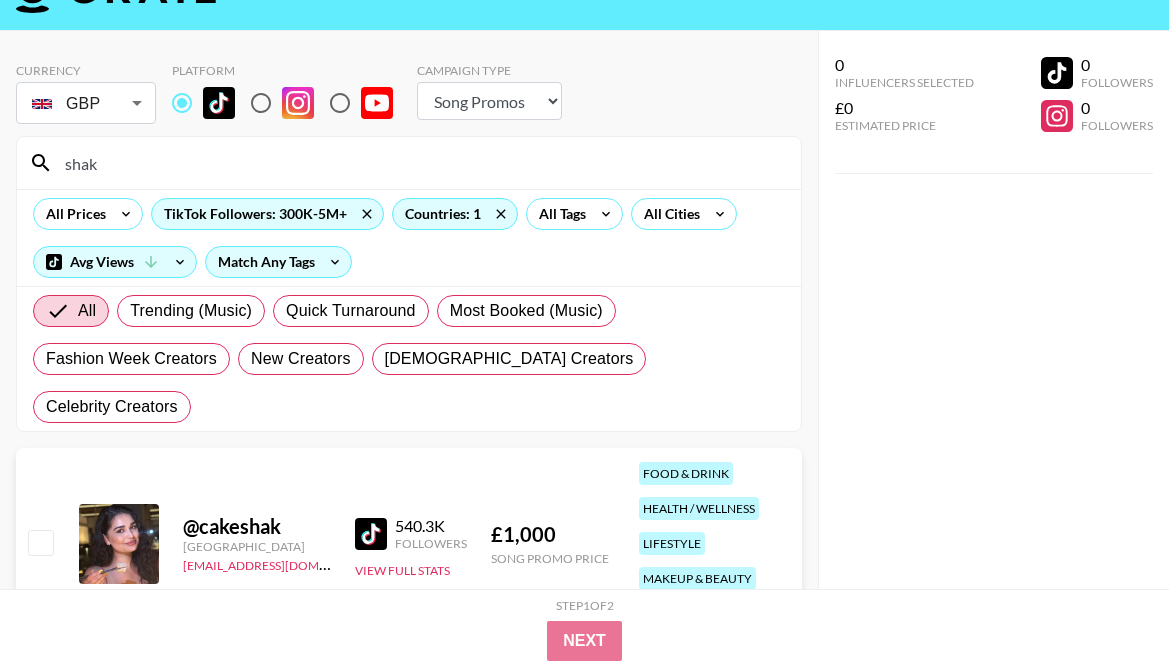 scroll, scrollTop: 39, scrollLeft: 0, axis: vertical 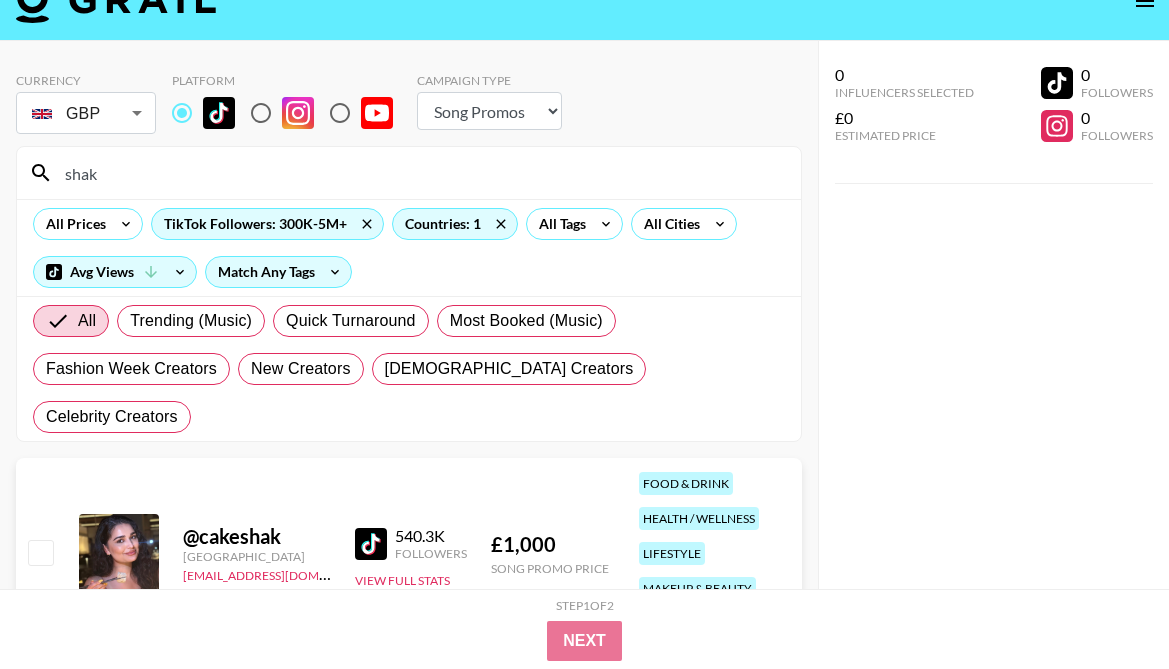 drag, startPoint x: 122, startPoint y: 170, endPoint x: -8, endPoint y: 158, distance: 130.55267 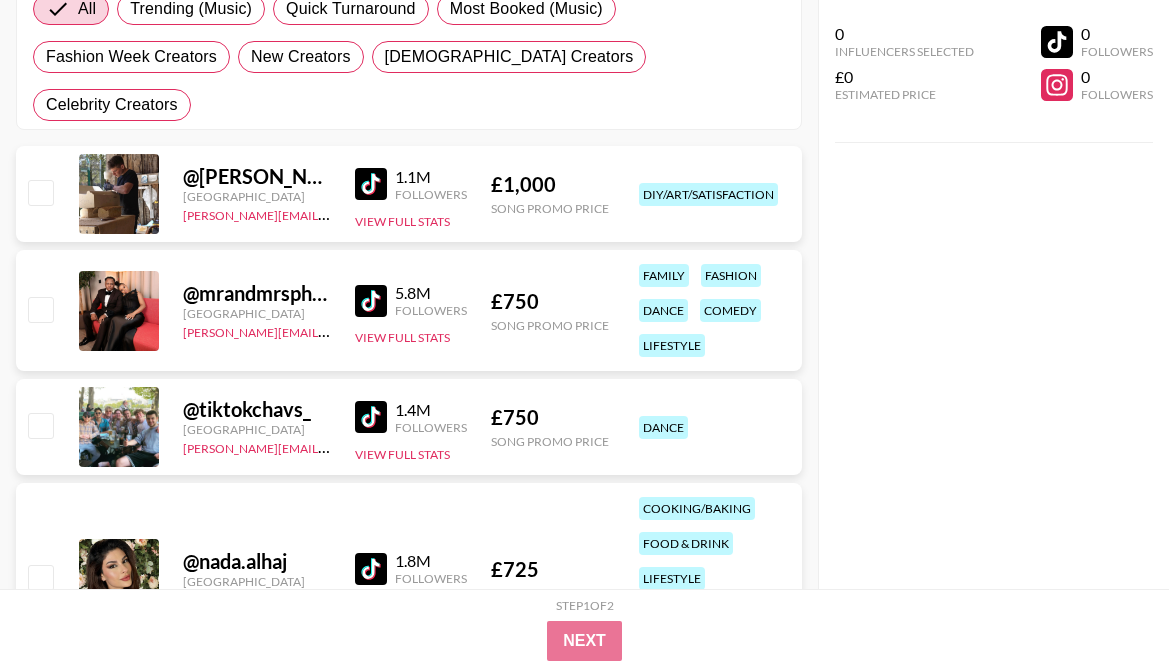 scroll, scrollTop: 0, scrollLeft: 0, axis: both 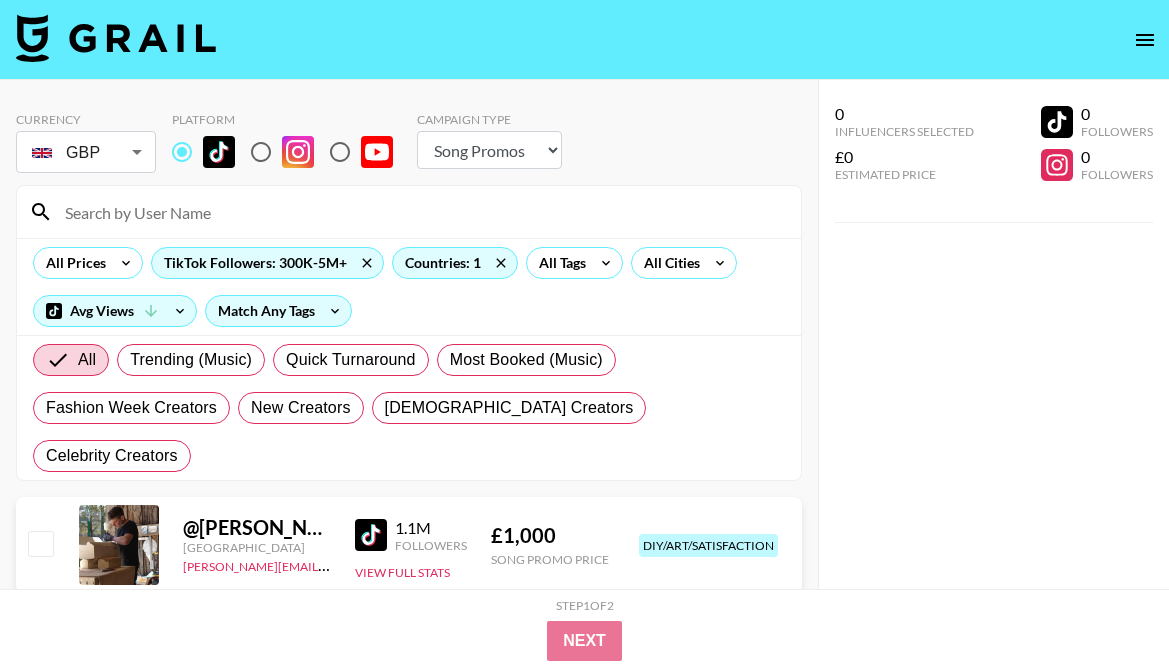 click at bounding box center [421, 212] 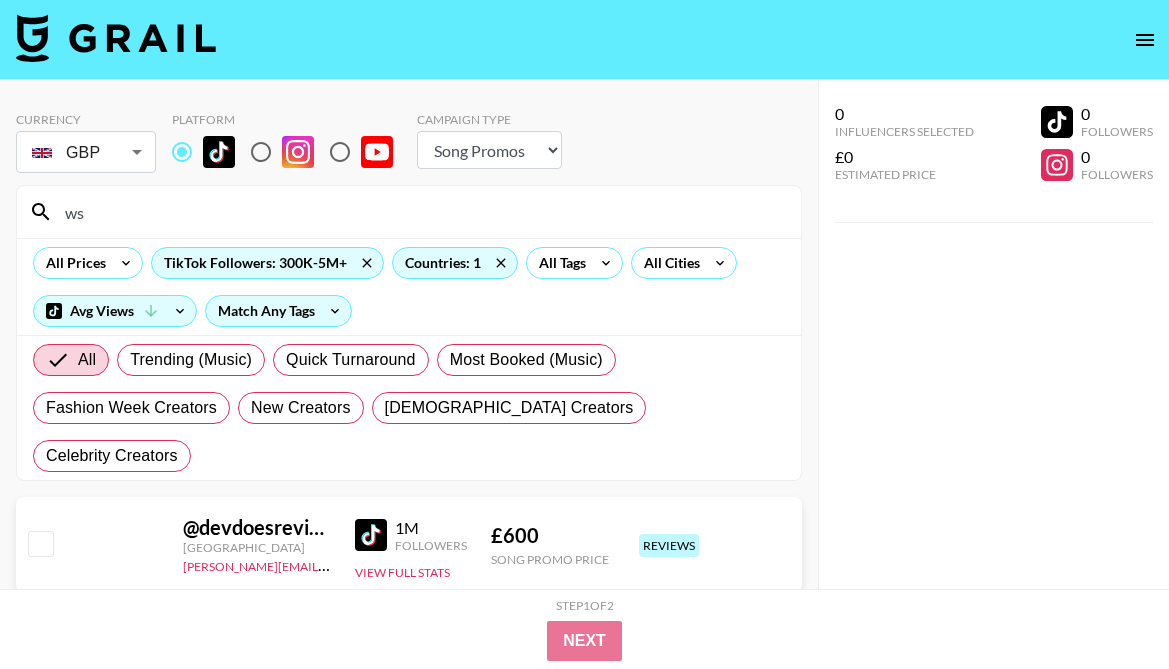 type on "w" 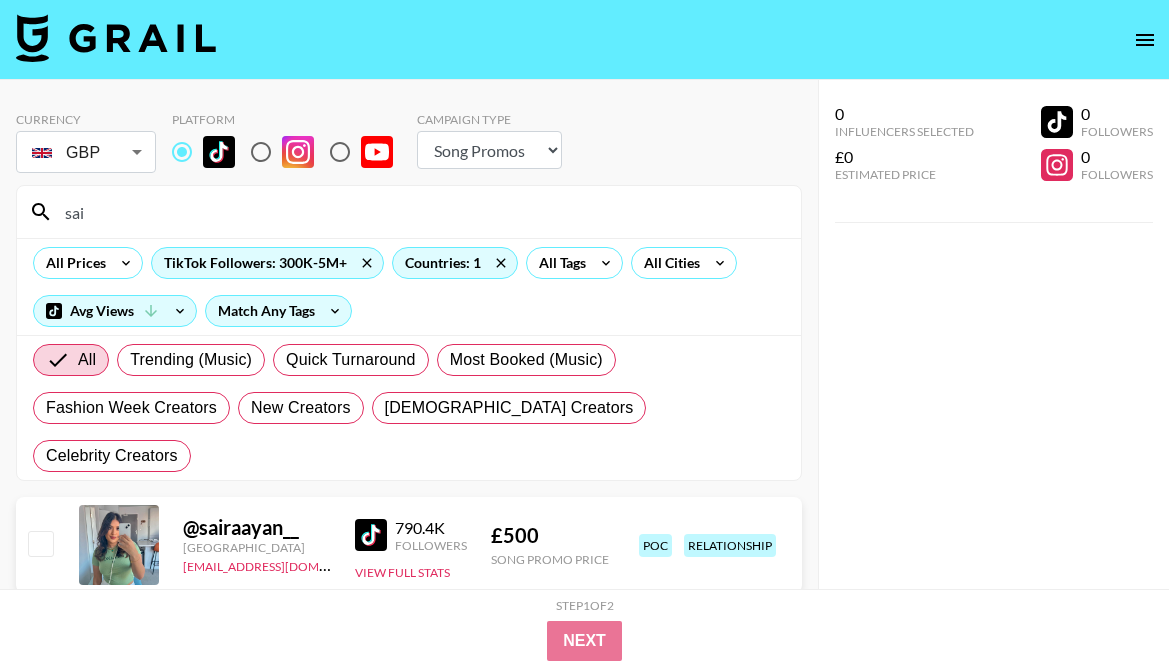 type on "sai" 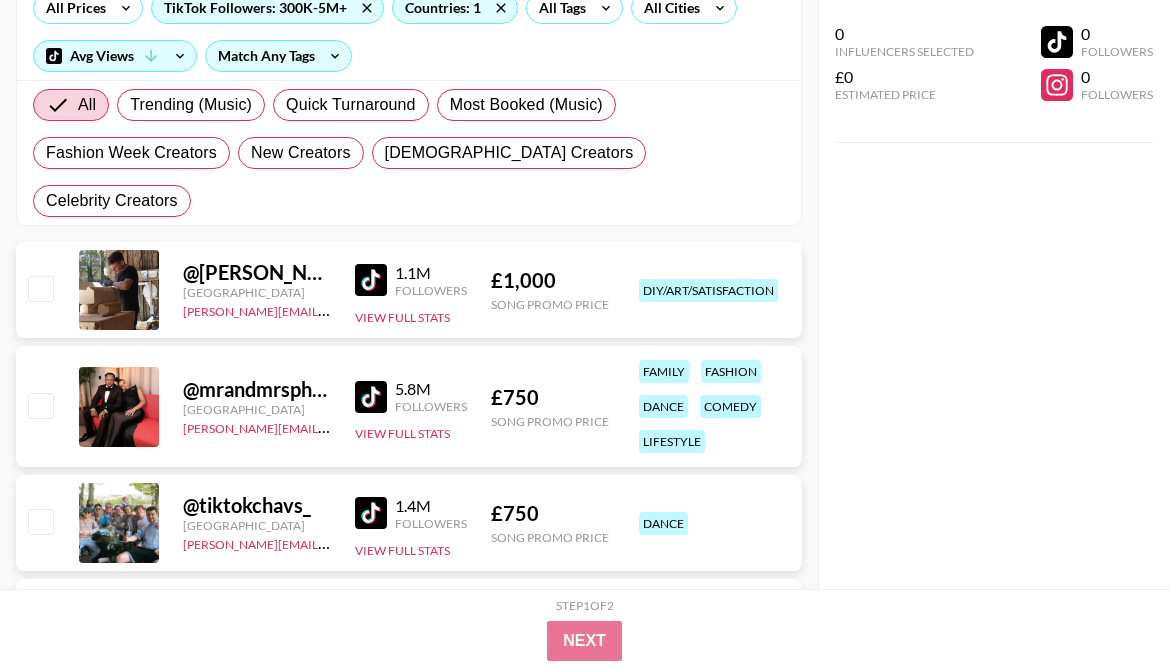 scroll, scrollTop: 0, scrollLeft: 0, axis: both 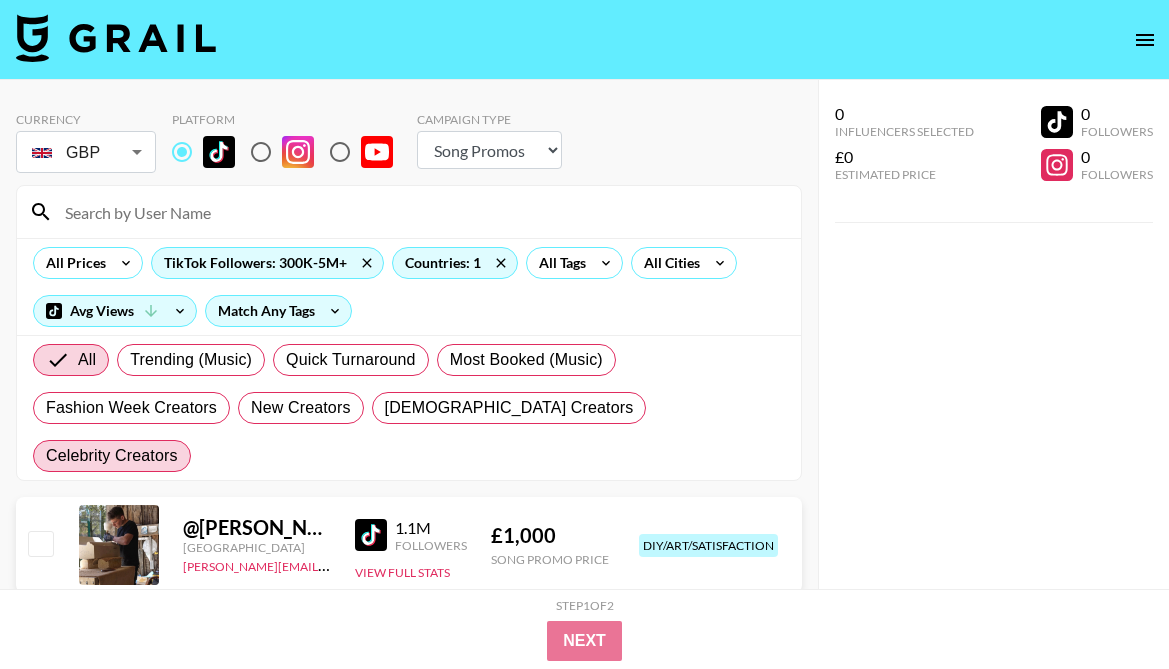 type 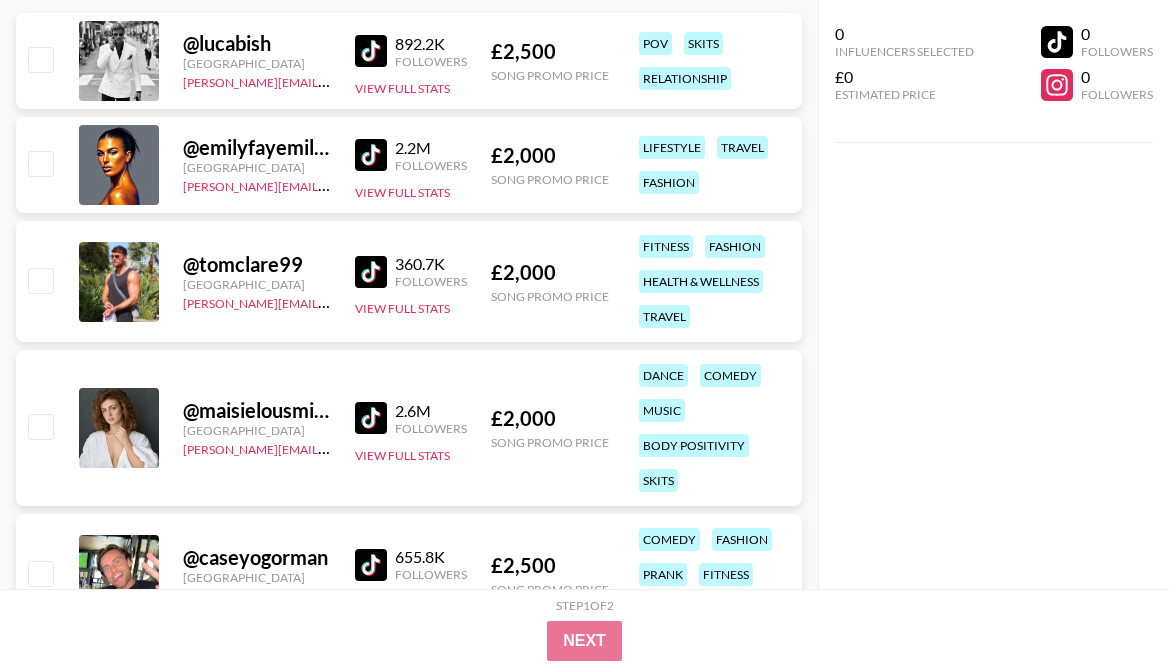 scroll, scrollTop: 57, scrollLeft: 0, axis: vertical 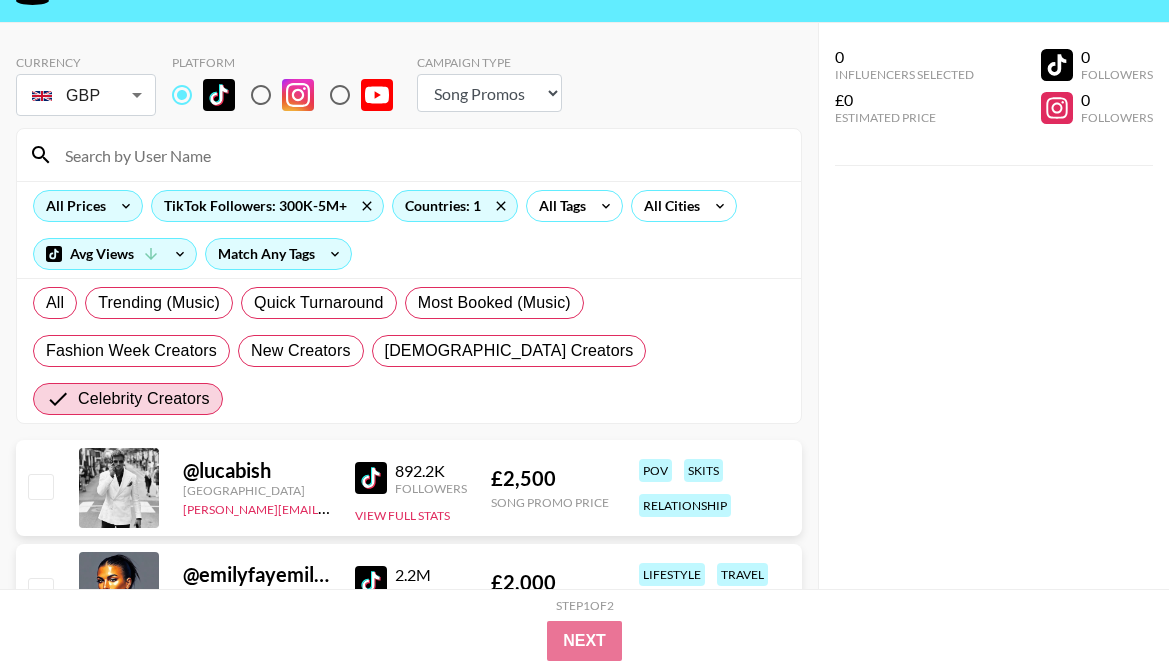 click on "All Prices" at bounding box center (72, 206) 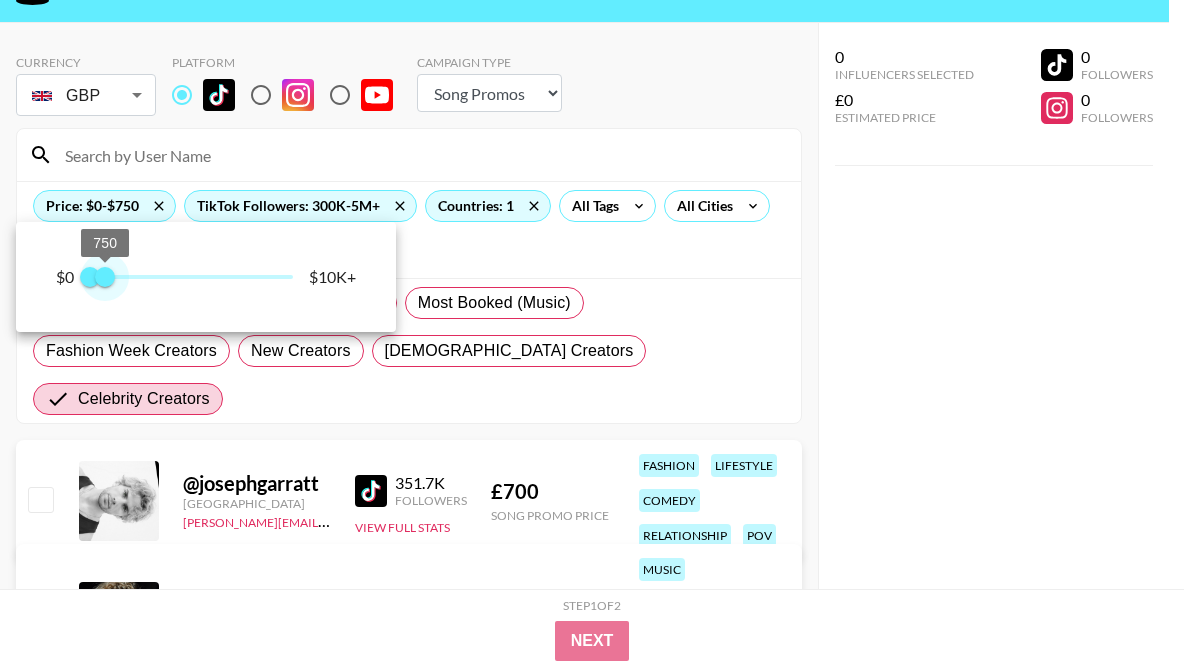 type on "500" 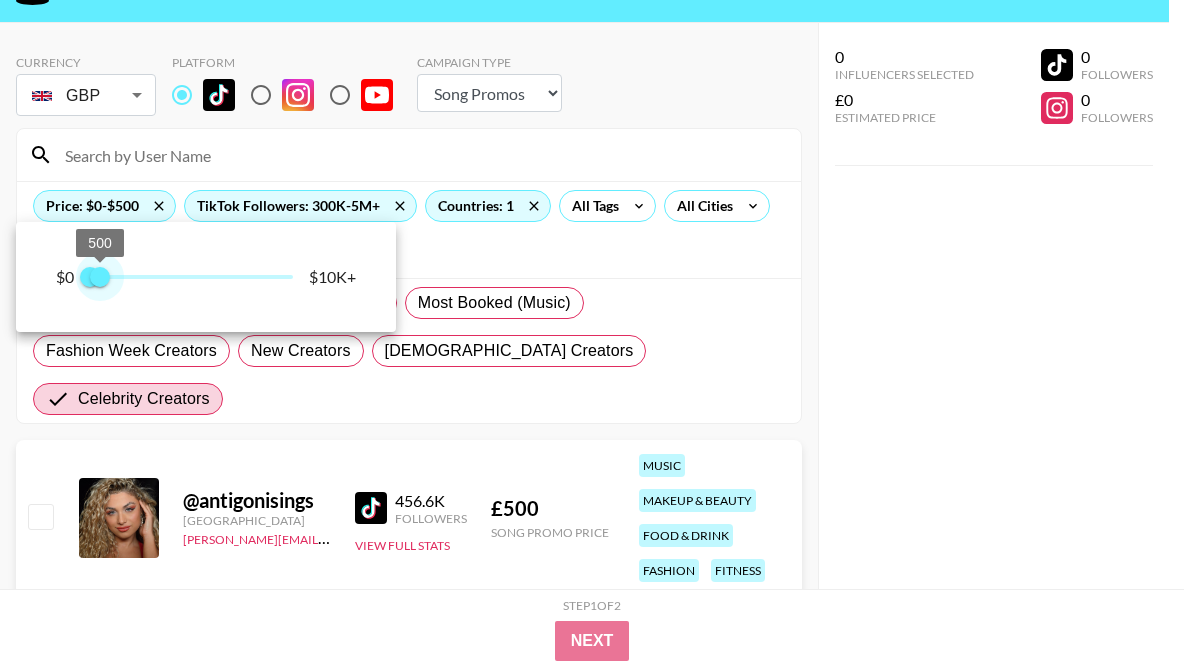 drag, startPoint x: 292, startPoint y: 283, endPoint x: 103, endPoint y: 277, distance: 189.09521 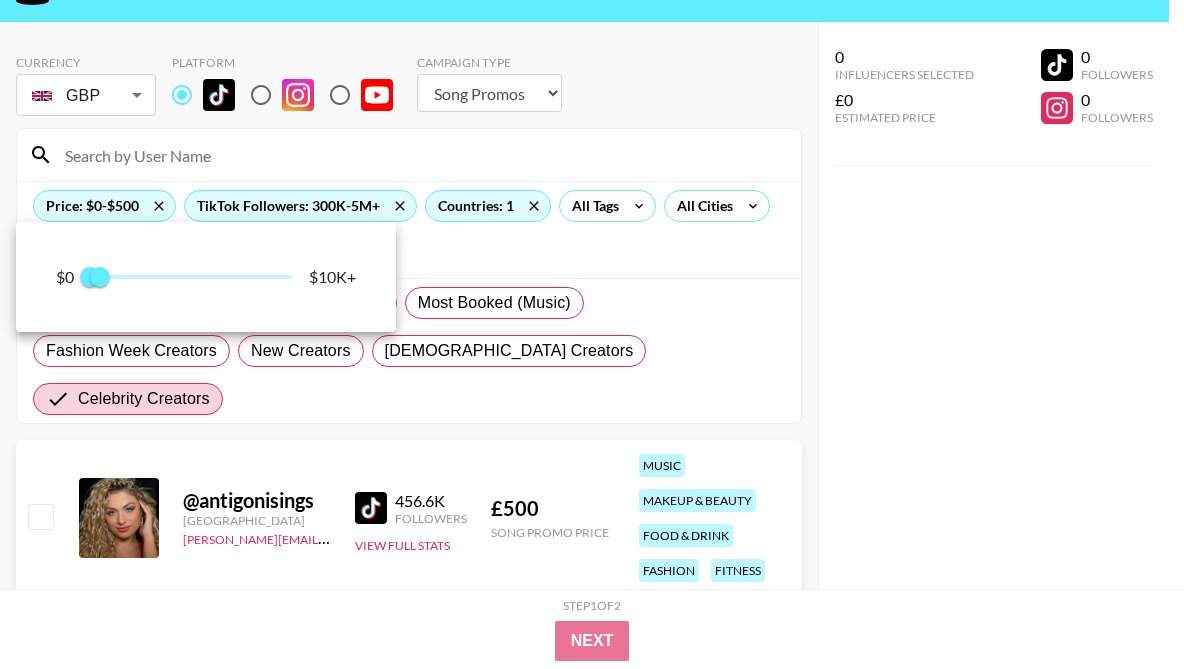 click at bounding box center [592, 334] 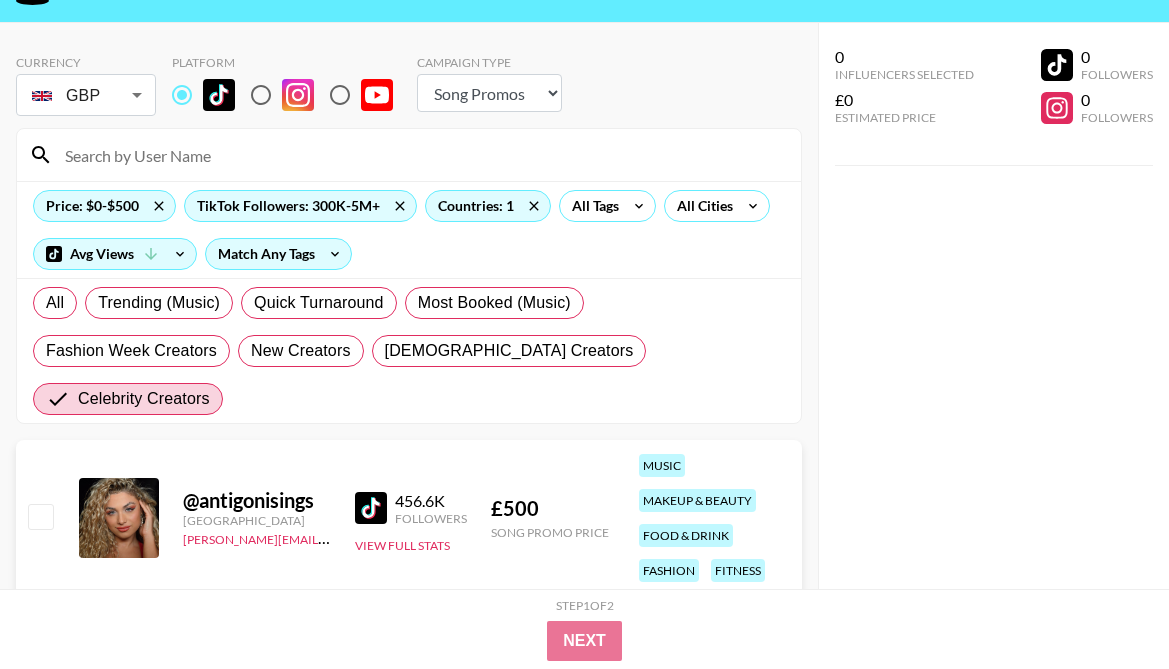 scroll, scrollTop: 80, scrollLeft: 0, axis: vertical 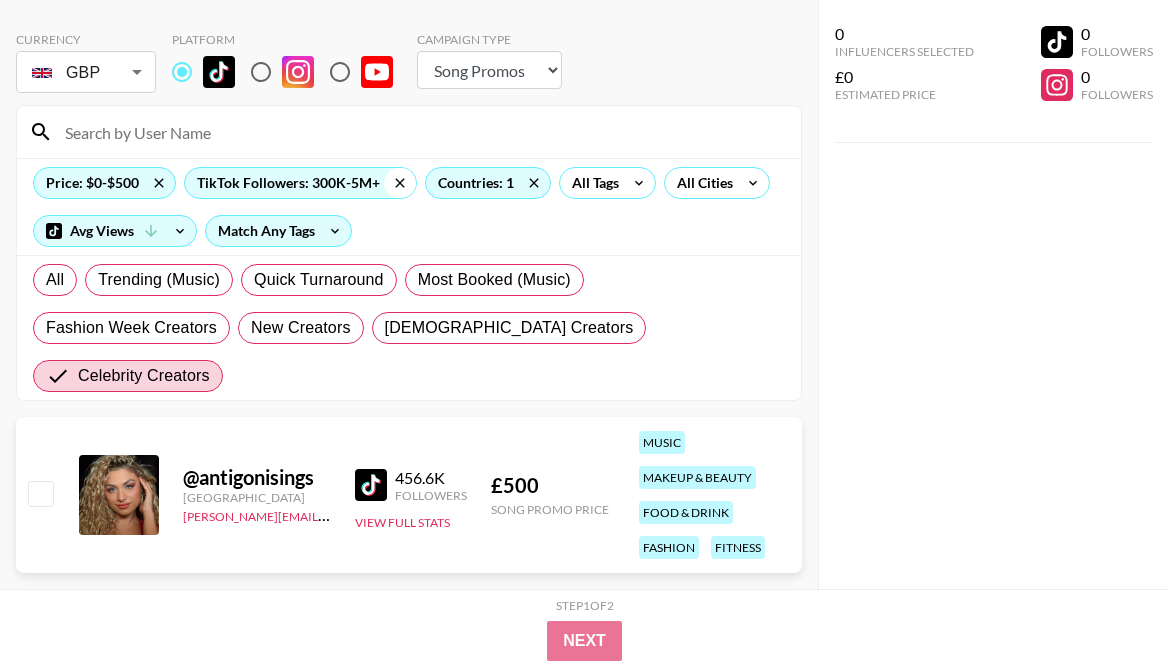 click 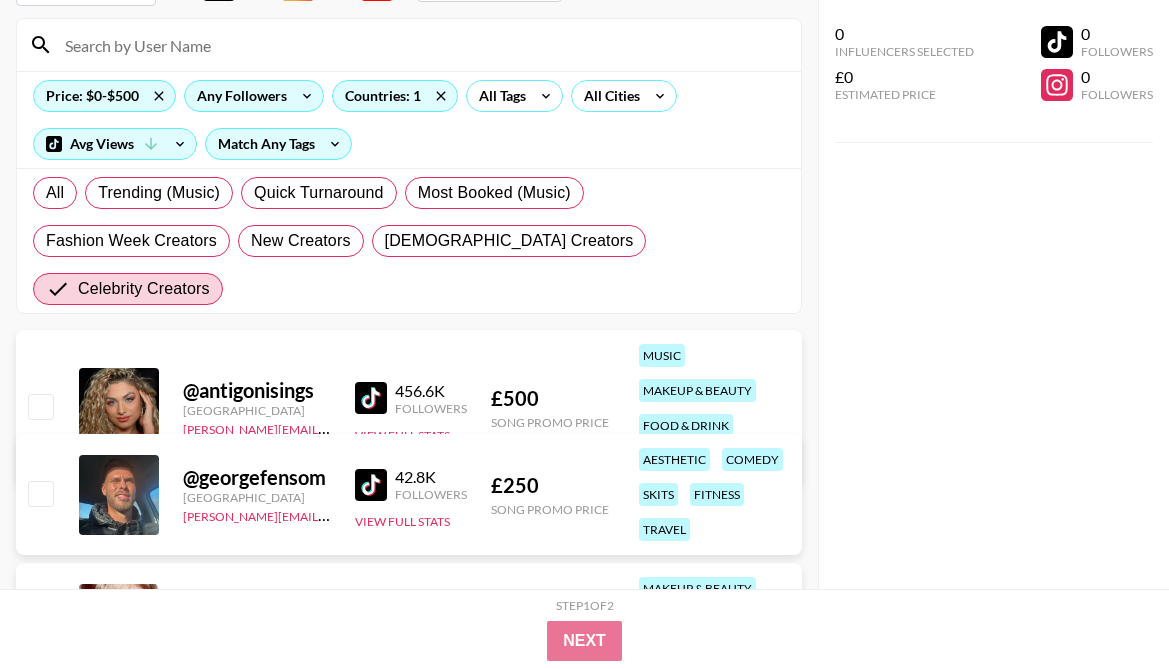scroll, scrollTop: 168, scrollLeft: 0, axis: vertical 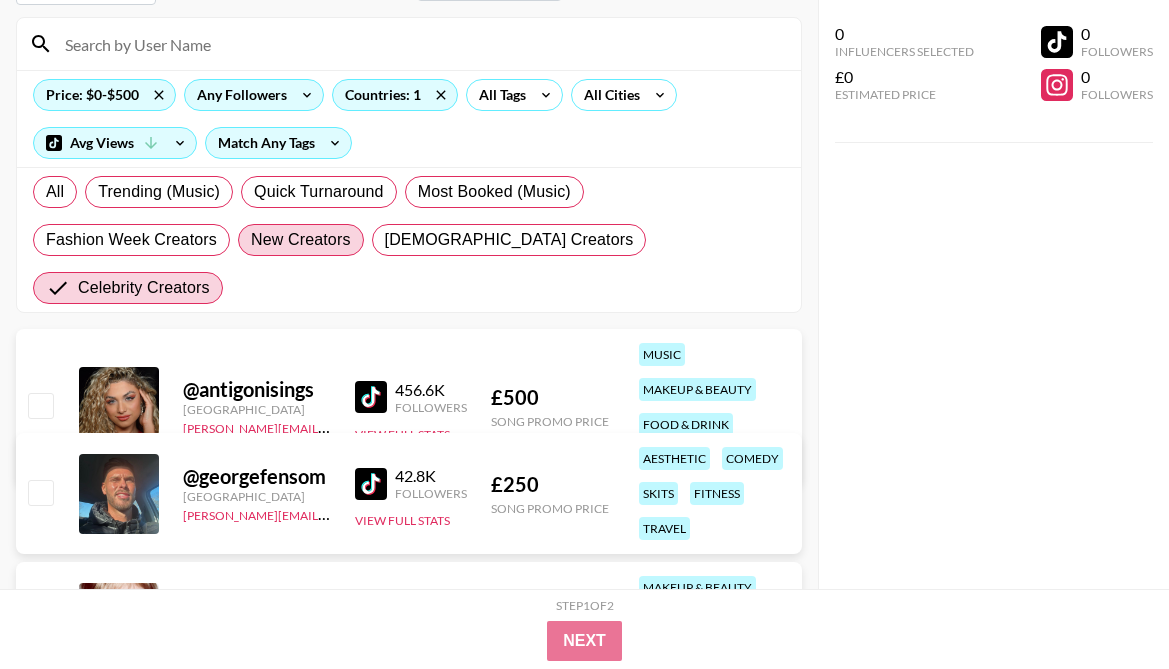 click on "New Creators" at bounding box center [301, 240] 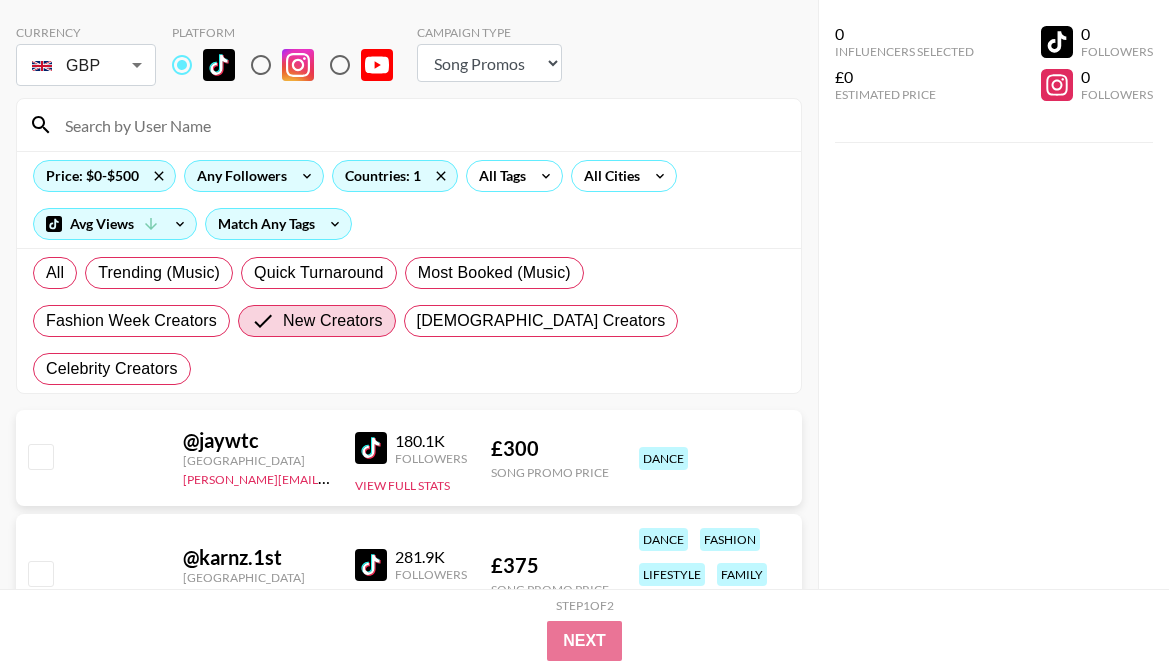scroll, scrollTop: 0, scrollLeft: 0, axis: both 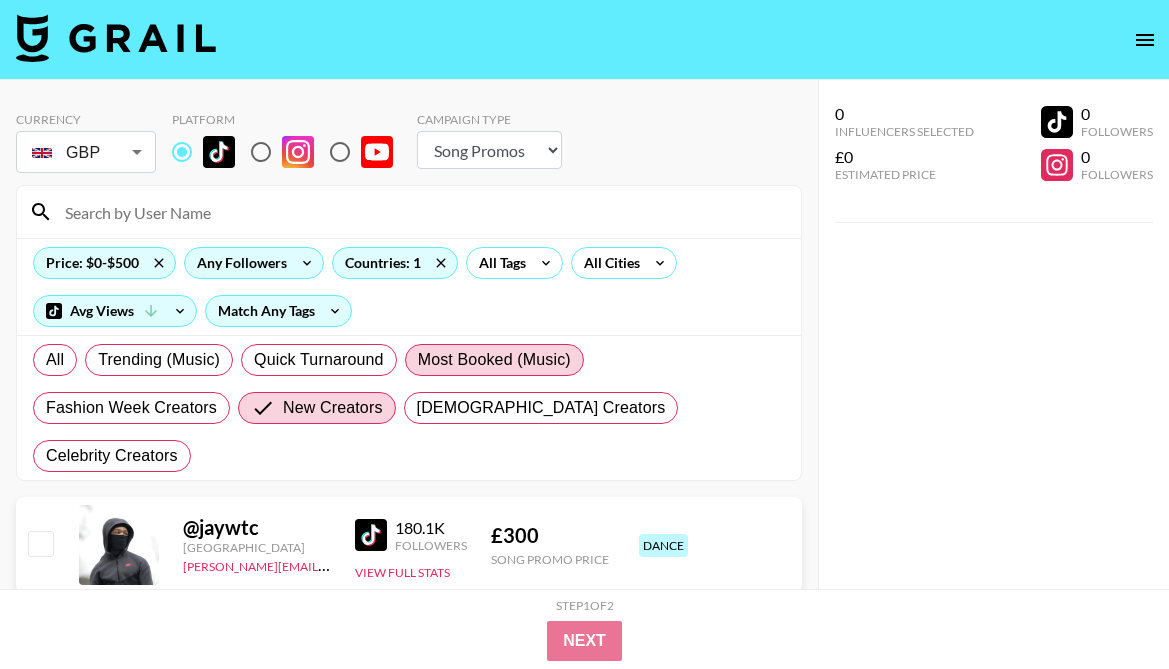 click on "Most Booked (Music)" at bounding box center (494, 360) 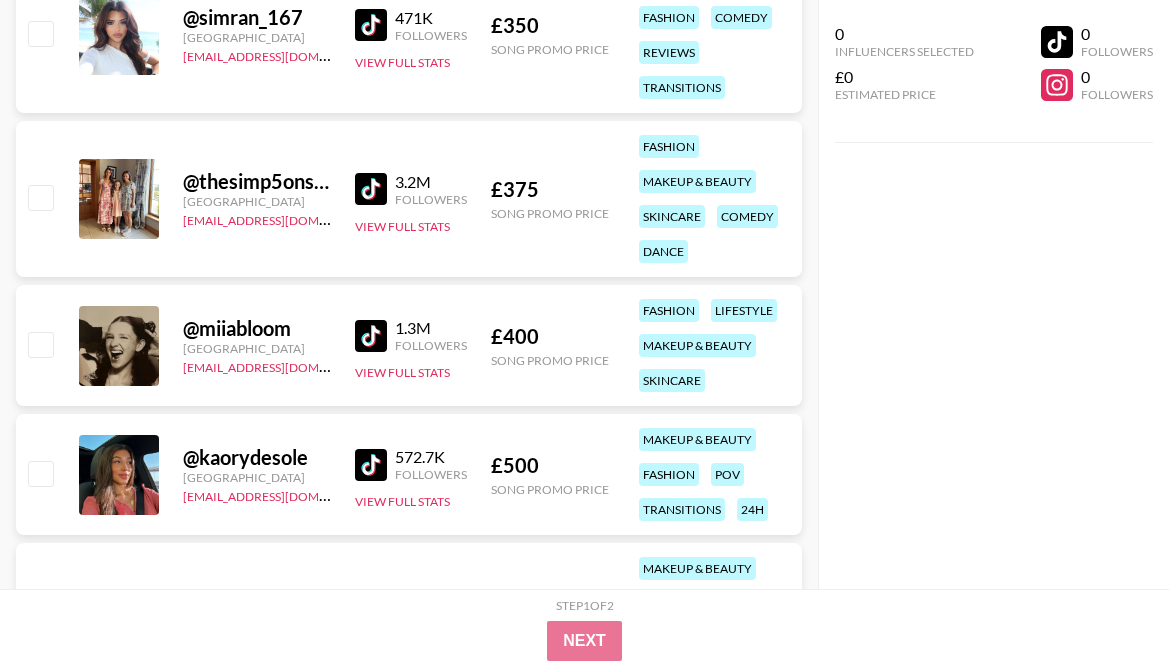 scroll, scrollTop: 854, scrollLeft: 0, axis: vertical 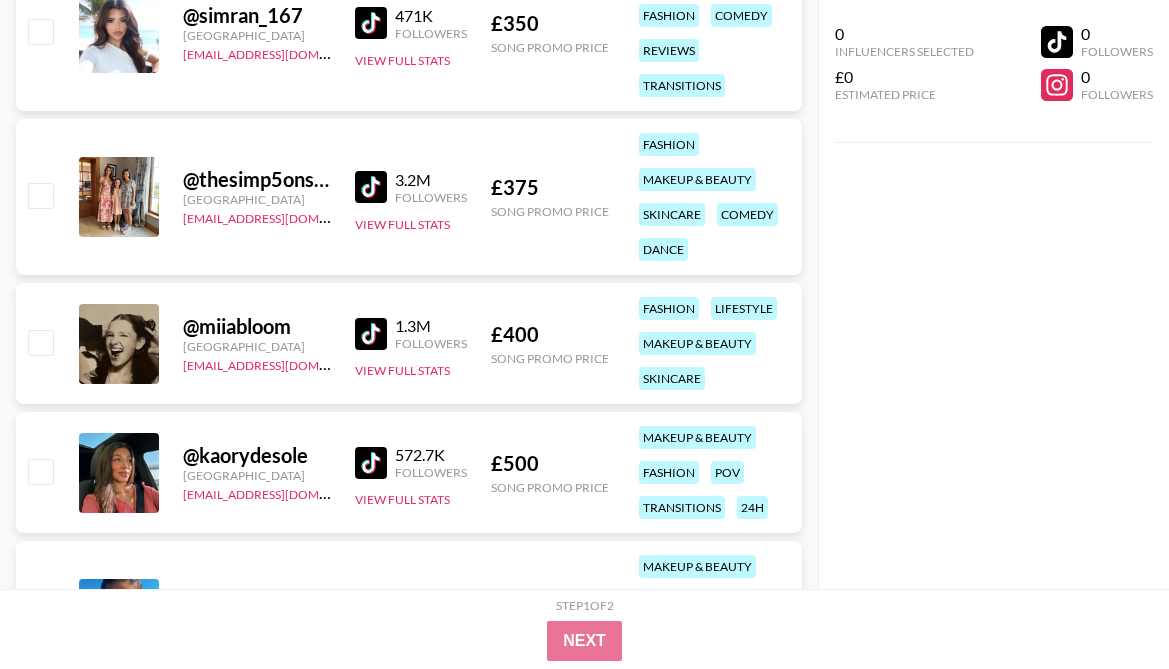 click at bounding box center [371, 334] 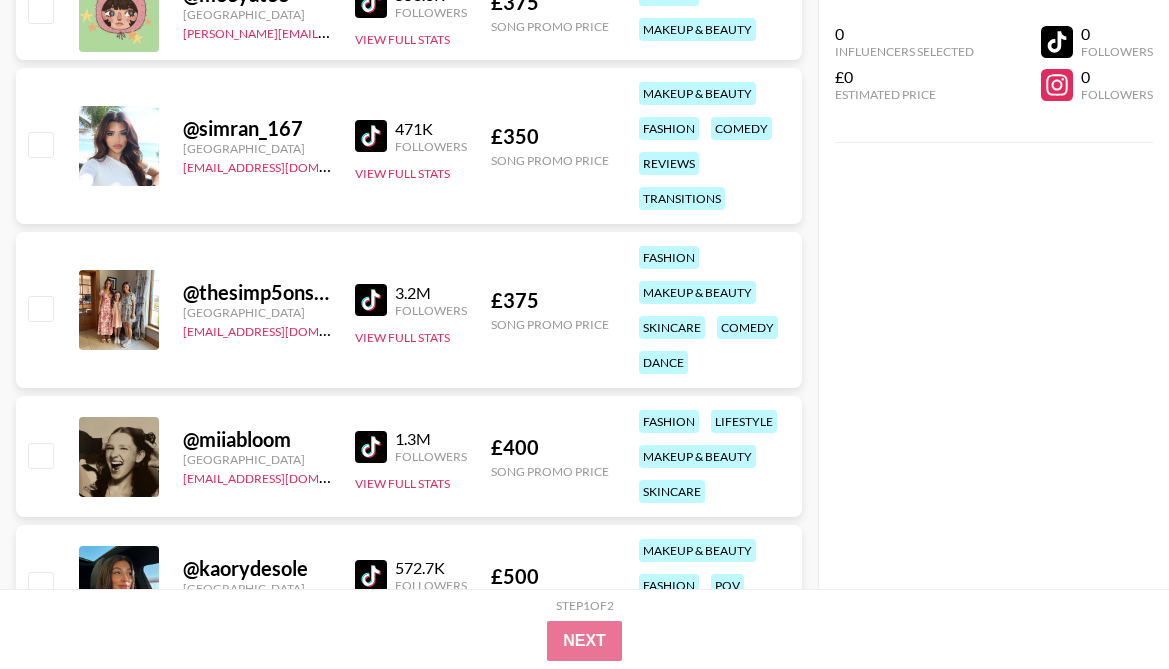 scroll, scrollTop: 0, scrollLeft: 0, axis: both 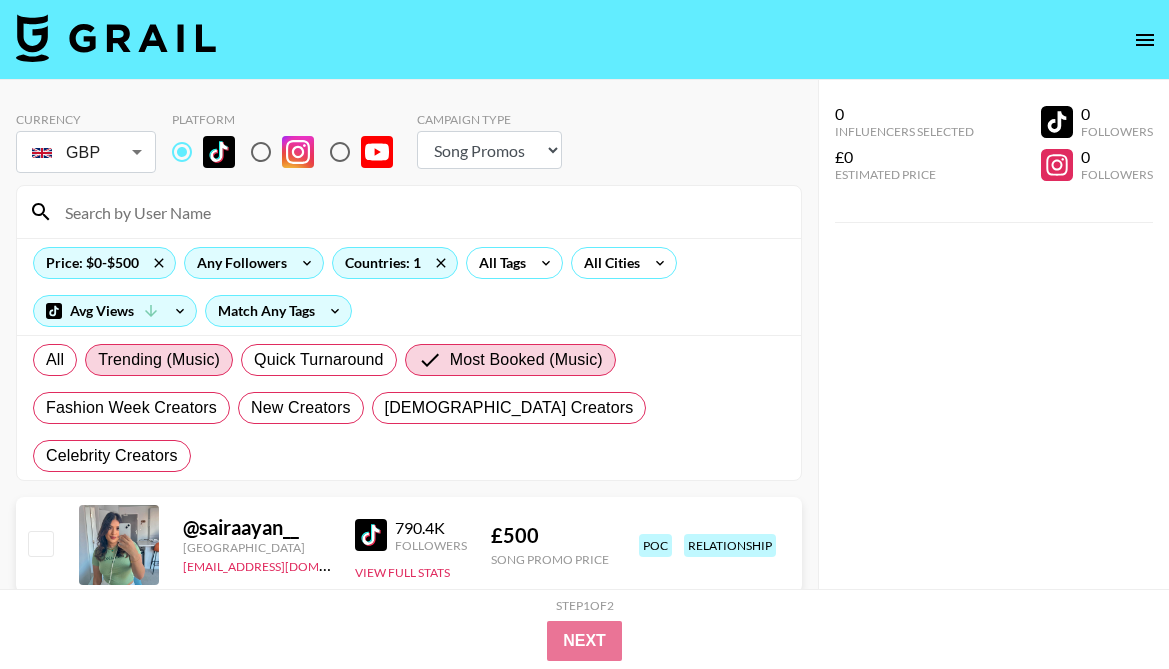 click on "Trending (Music)" at bounding box center [159, 360] 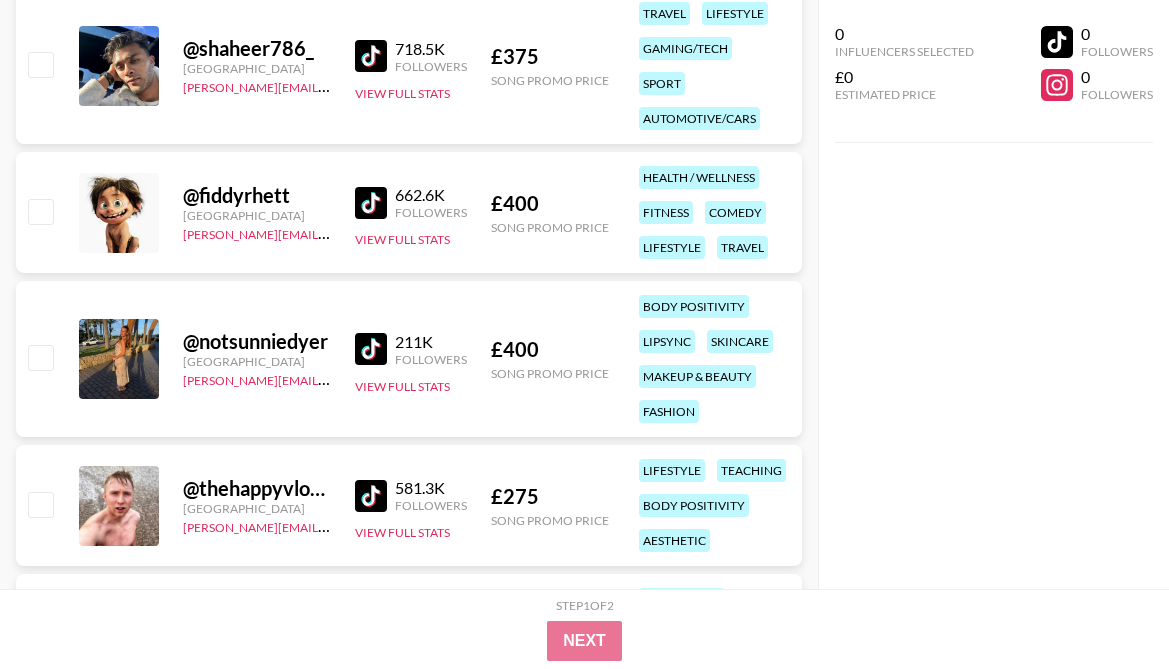 scroll, scrollTop: 802, scrollLeft: 0, axis: vertical 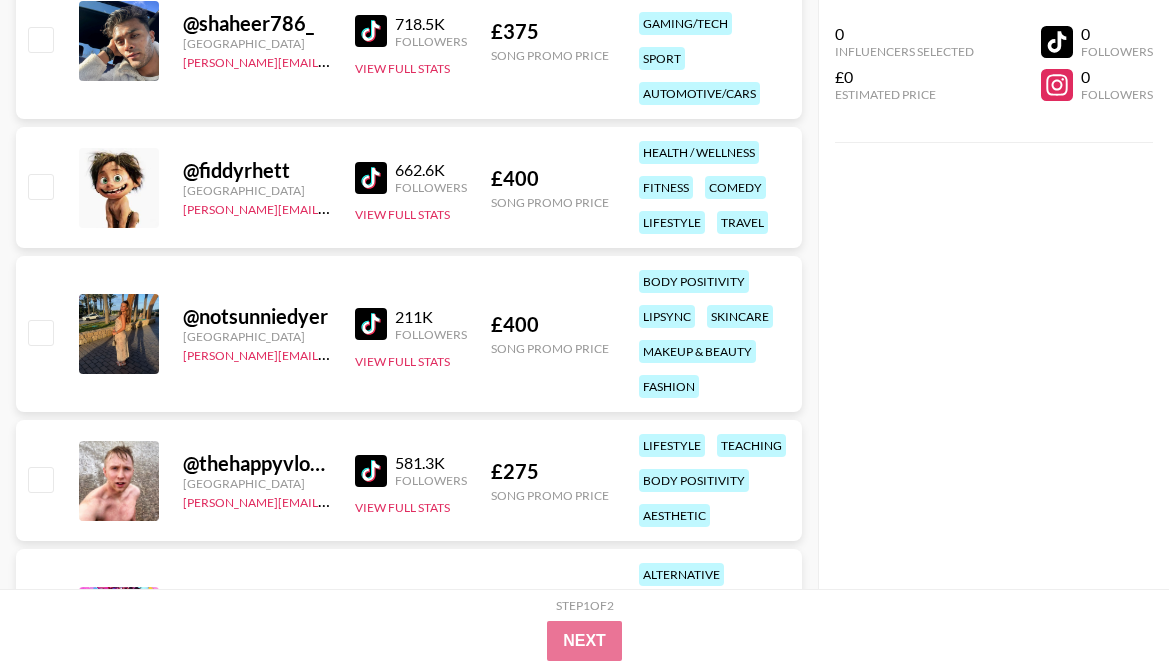 click at bounding box center (371, 178) 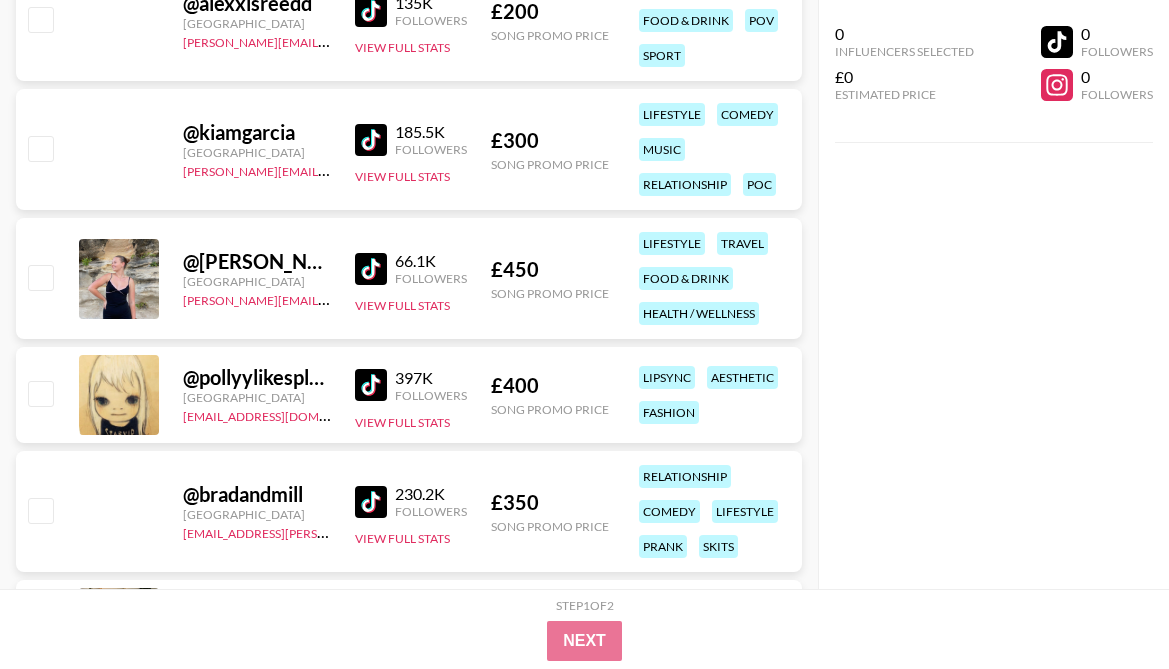scroll, scrollTop: 4102, scrollLeft: 0, axis: vertical 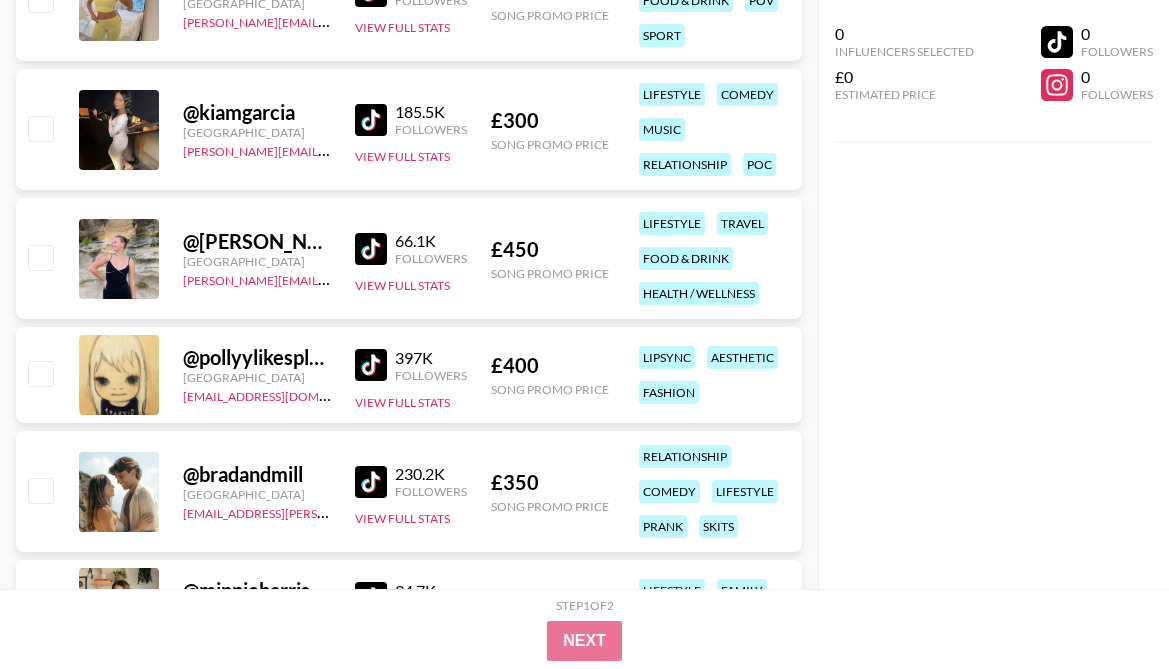 click at bounding box center [371, 482] 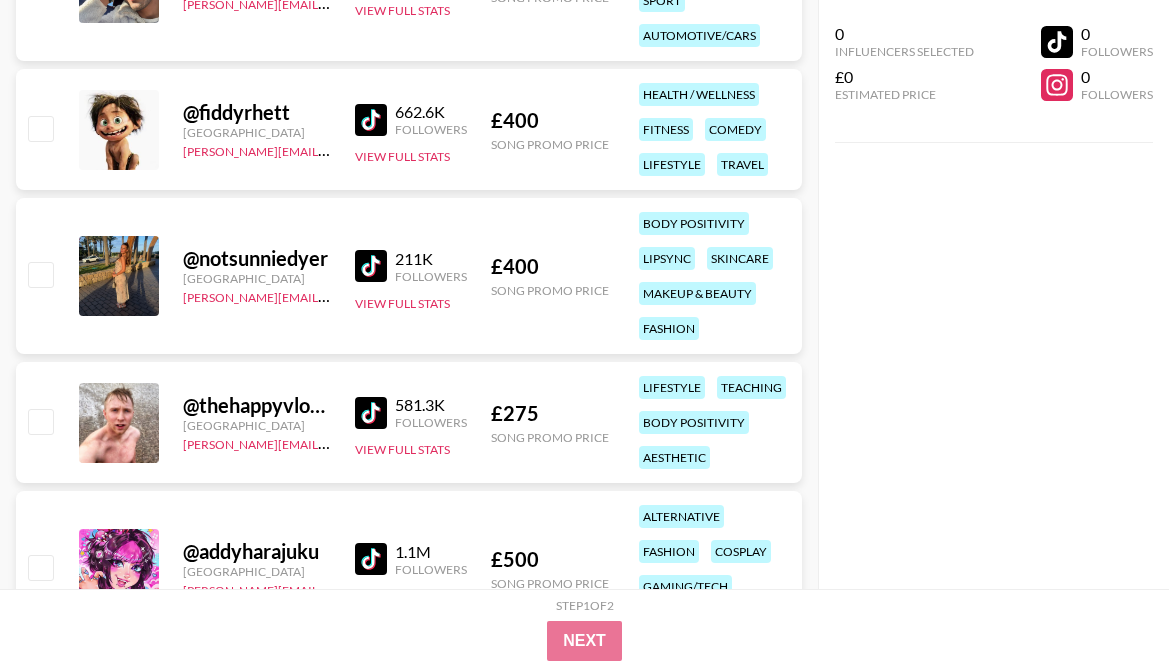 scroll, scrollTop: 0, scrollLeft: 0, axis: both 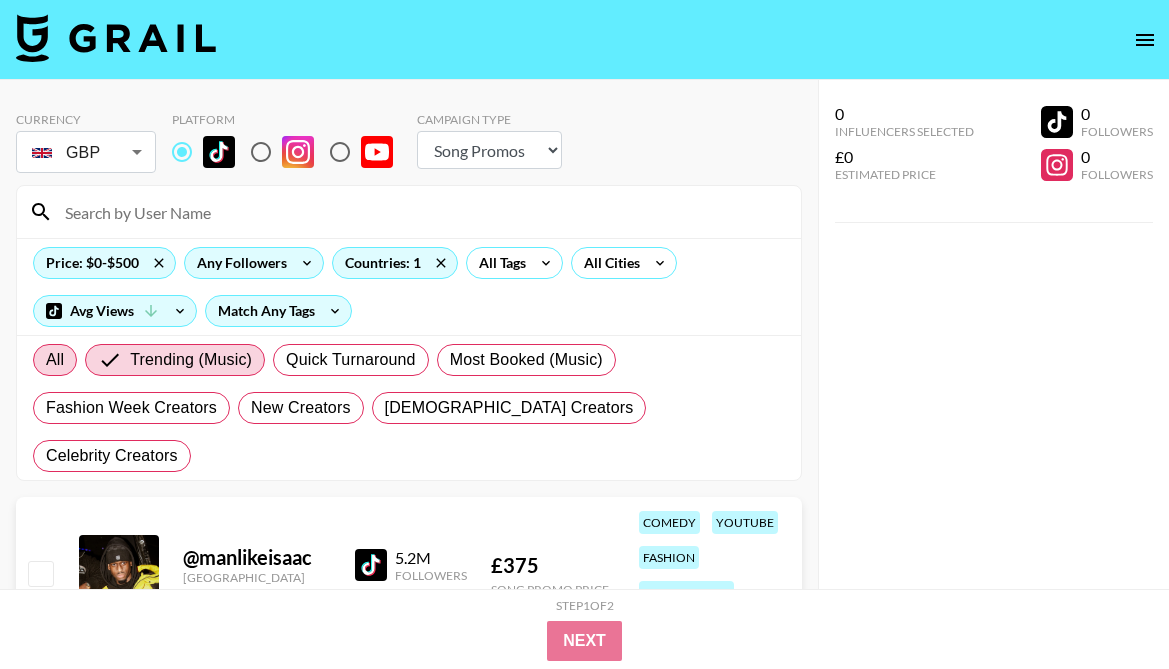 click on "All" at bounding box center [55, 360] 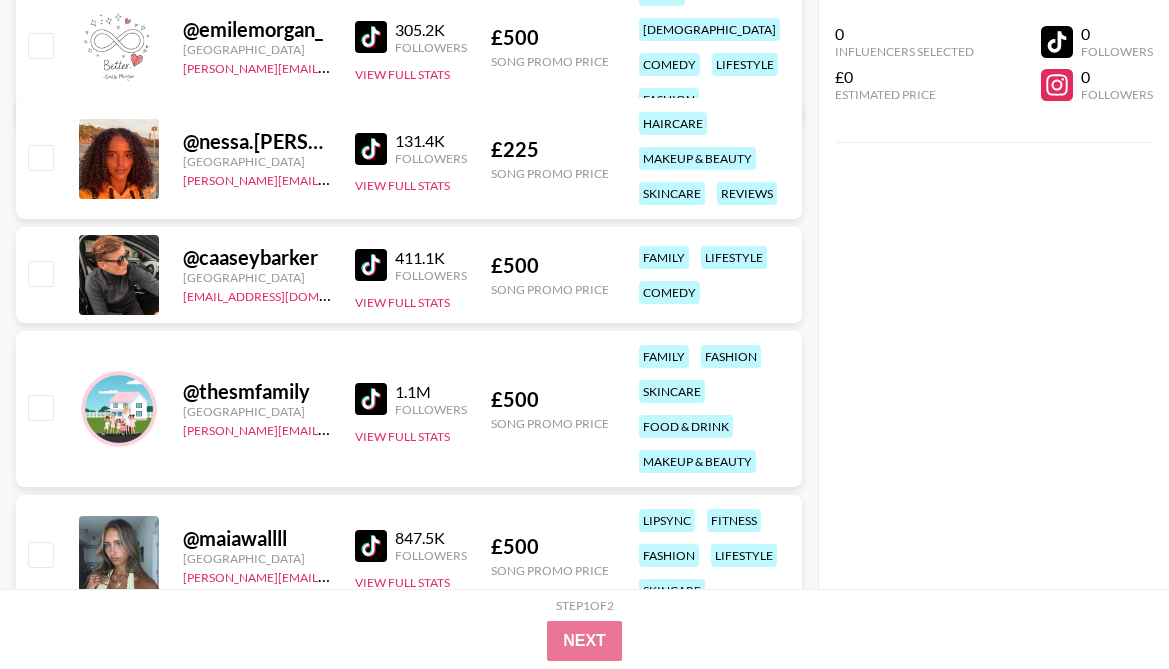 scroll, scrollTop: 5924, scrollLeft: 0, axis: vertical 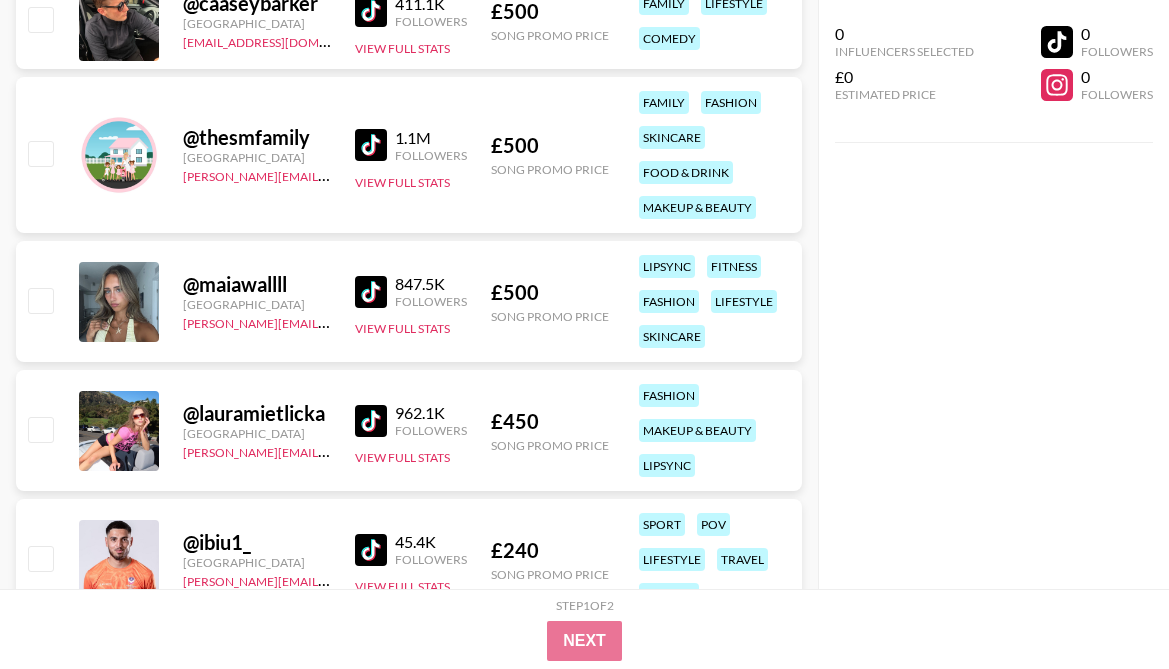 click at bounding box center [371, 421] 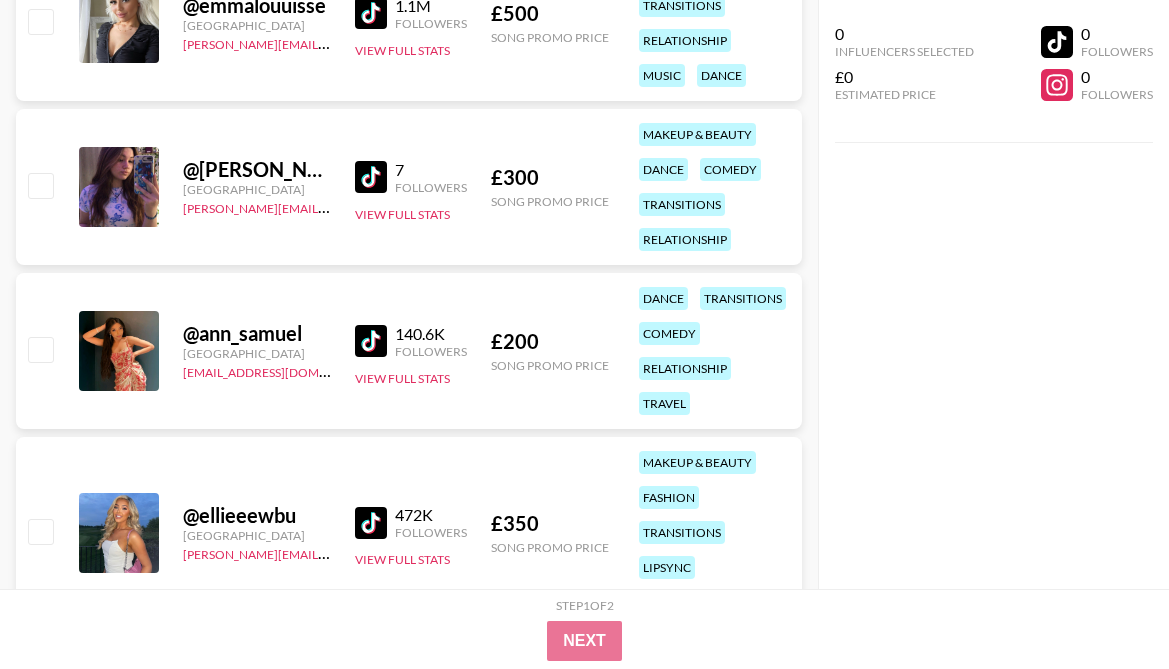 scroll, scrollTop: 13823, scrollLeft: 0, axis: vertical 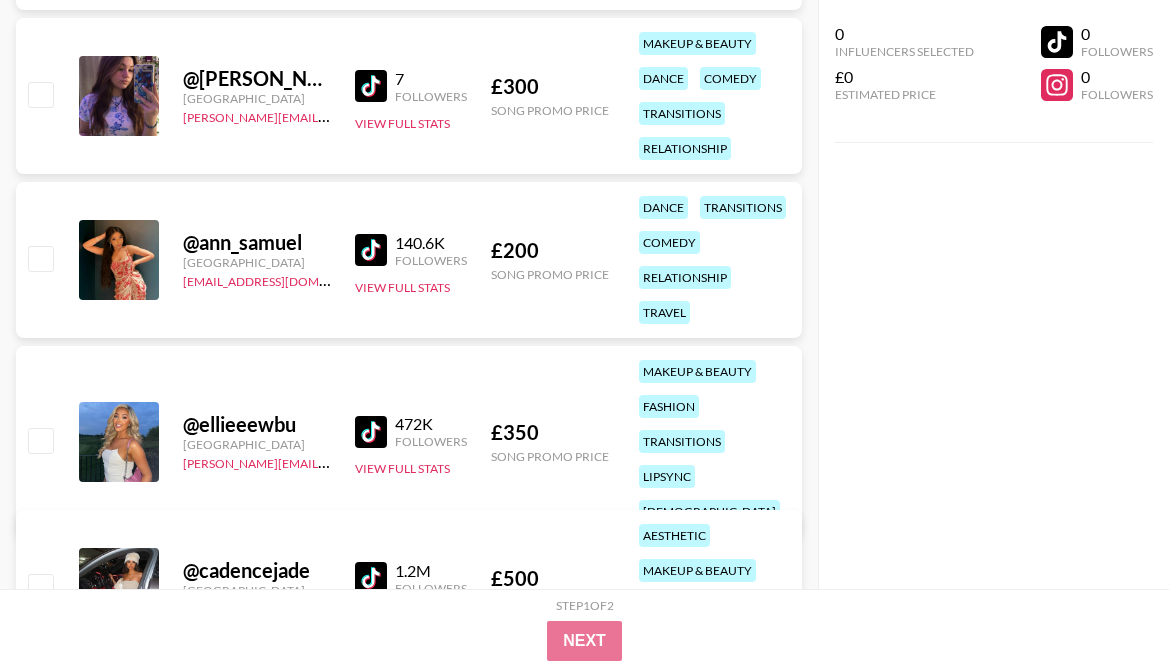 click at bounding box center [371, 578] 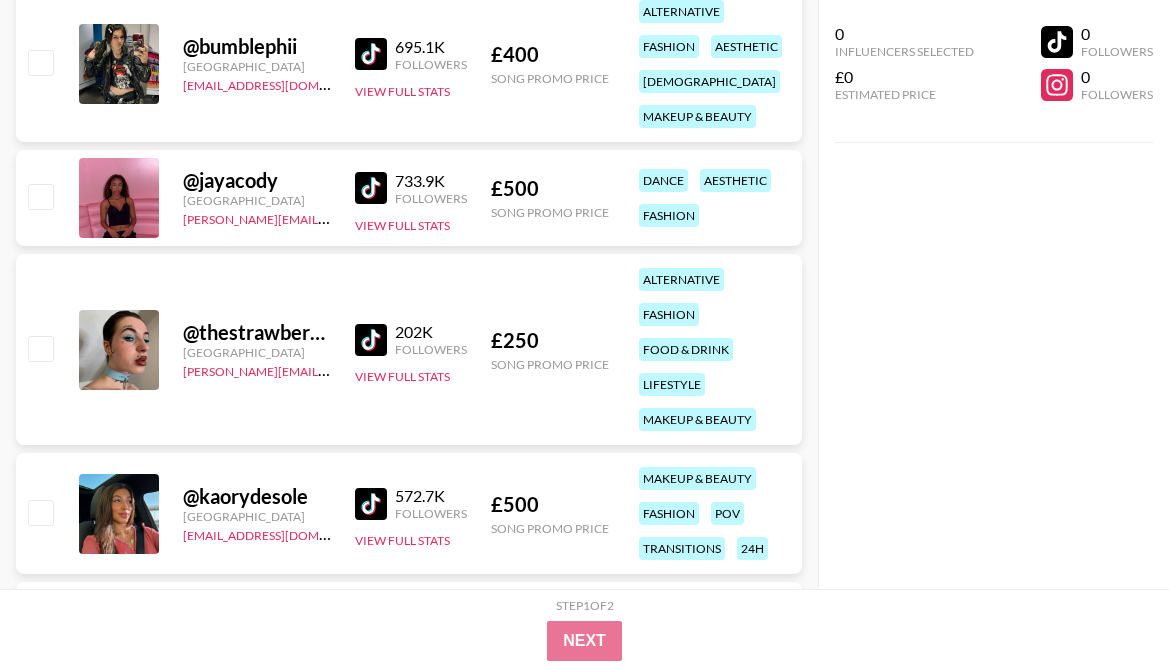 scroll, scrollTop: 14725, scrollLeft: 0, axis: vertical 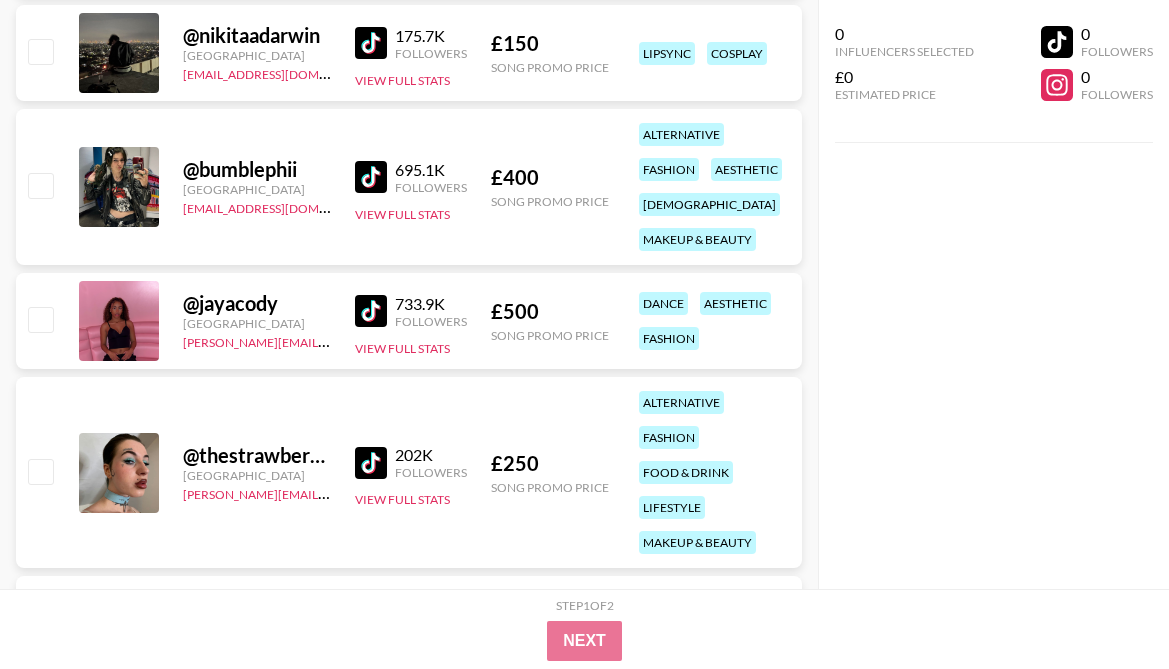 click at bounding box center (371, 311) 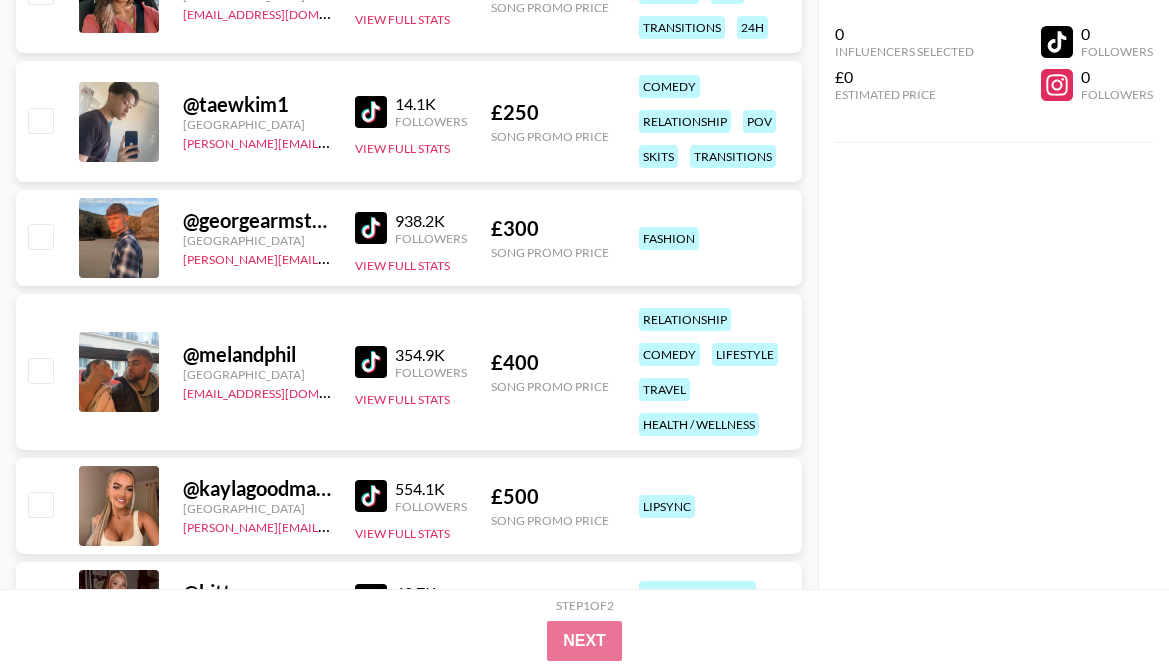 scroll, scrollTop: 15444, scrollLeft: 0, axis: vertical 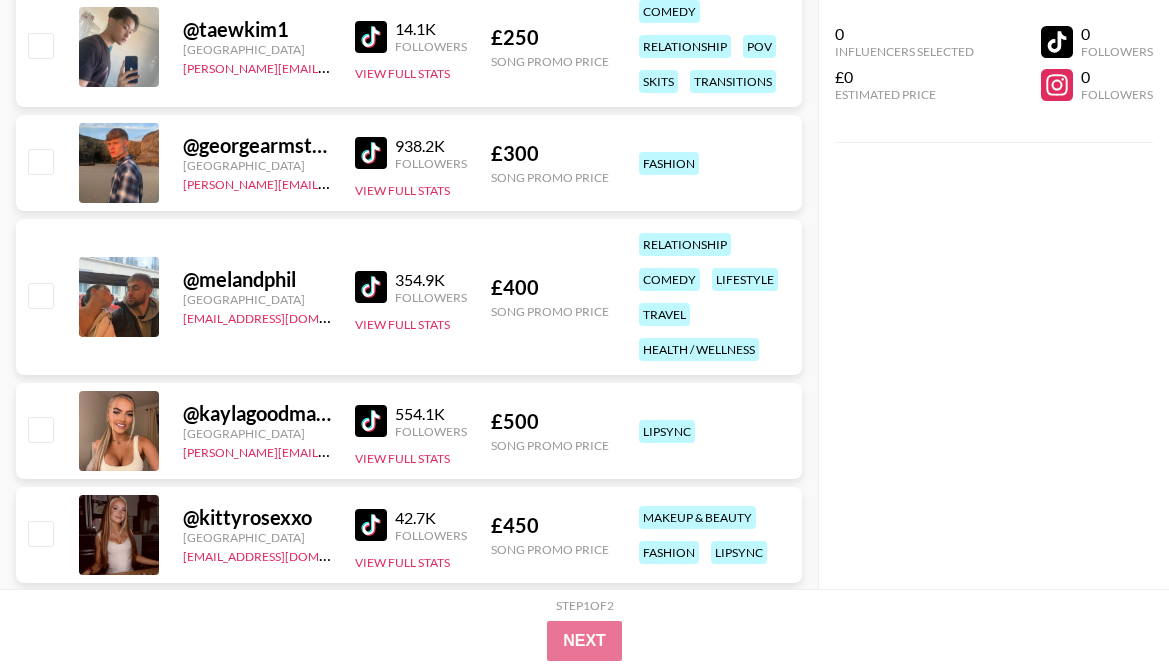 click at bounding box center (371, 421) 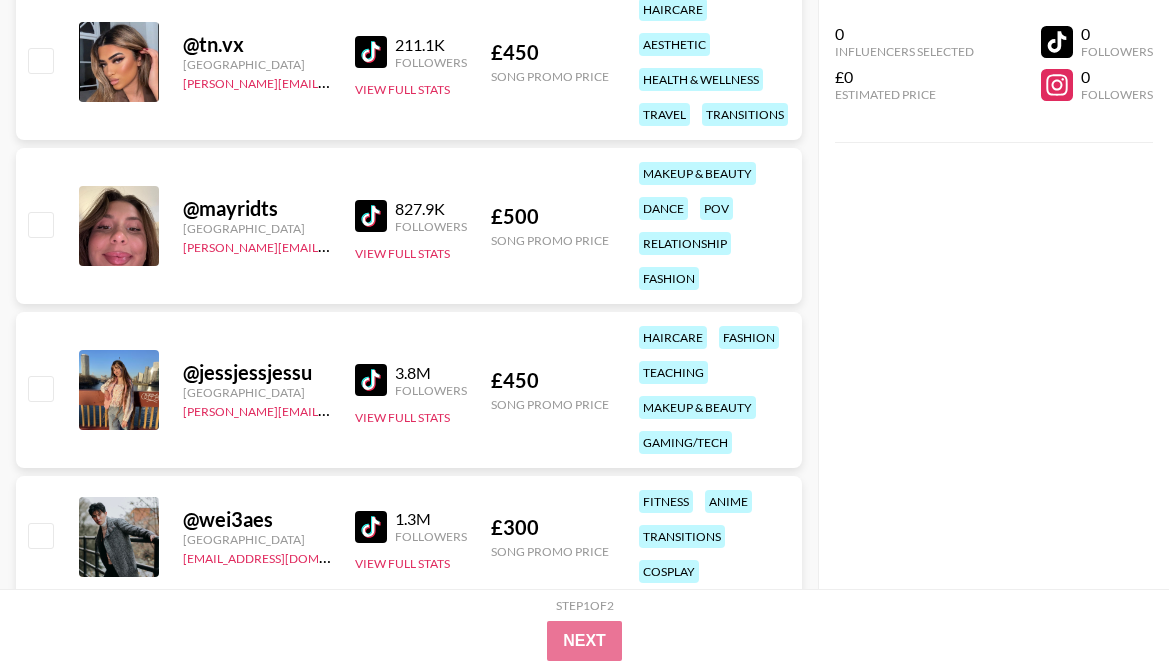 scroll, scrollTop: 6444, scrollLeft: 0, axis: vertical 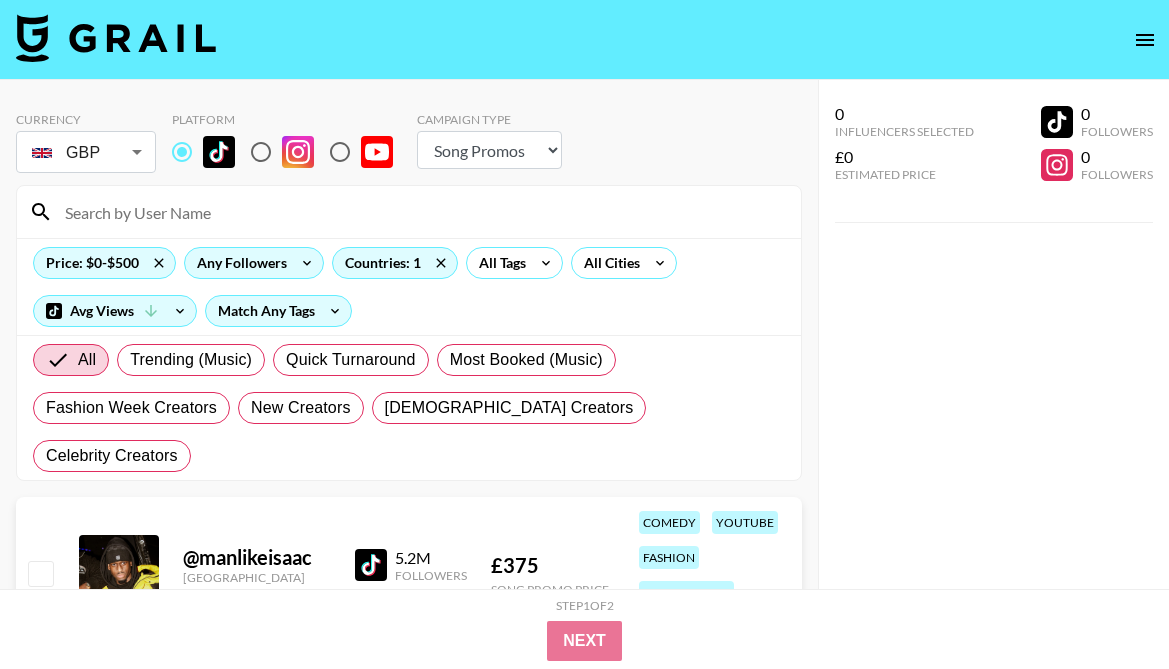click at bounding box center [421, 212] 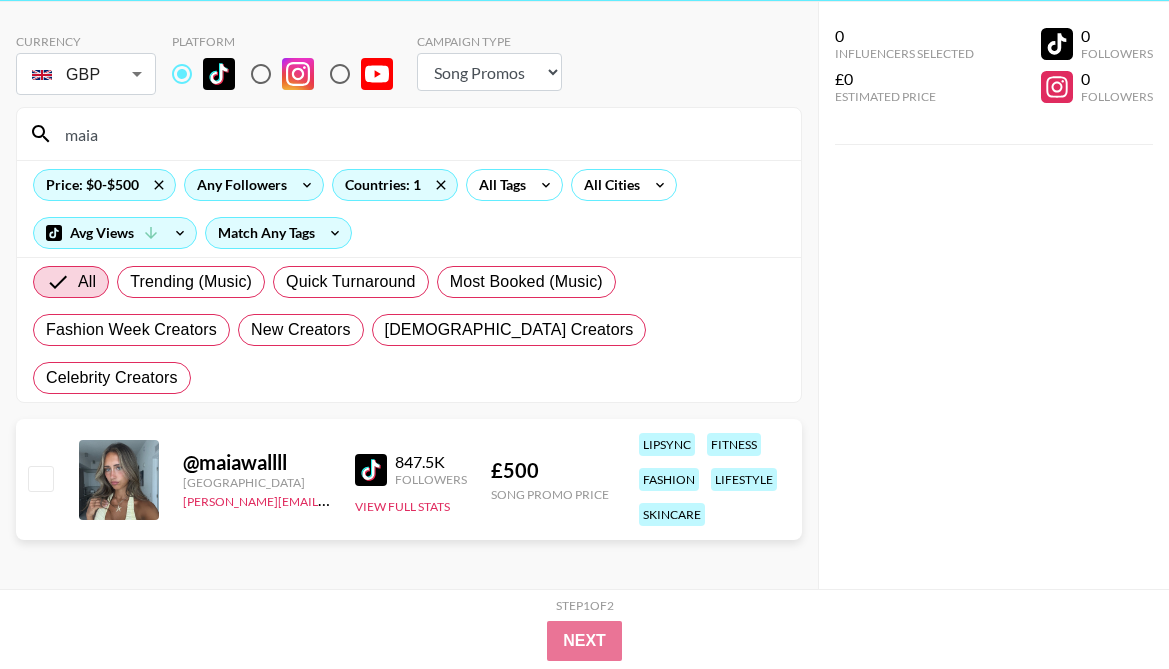 scroll, scrollTop: 80, scrollLeft: 0, axis: vertical 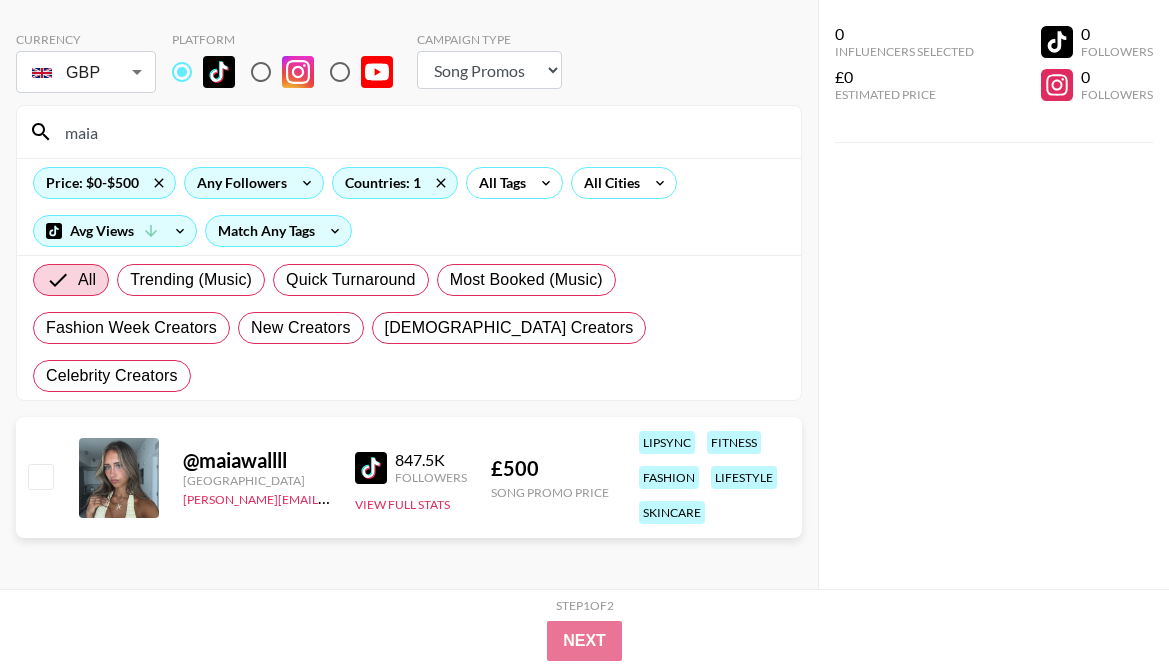 type on "maia" 